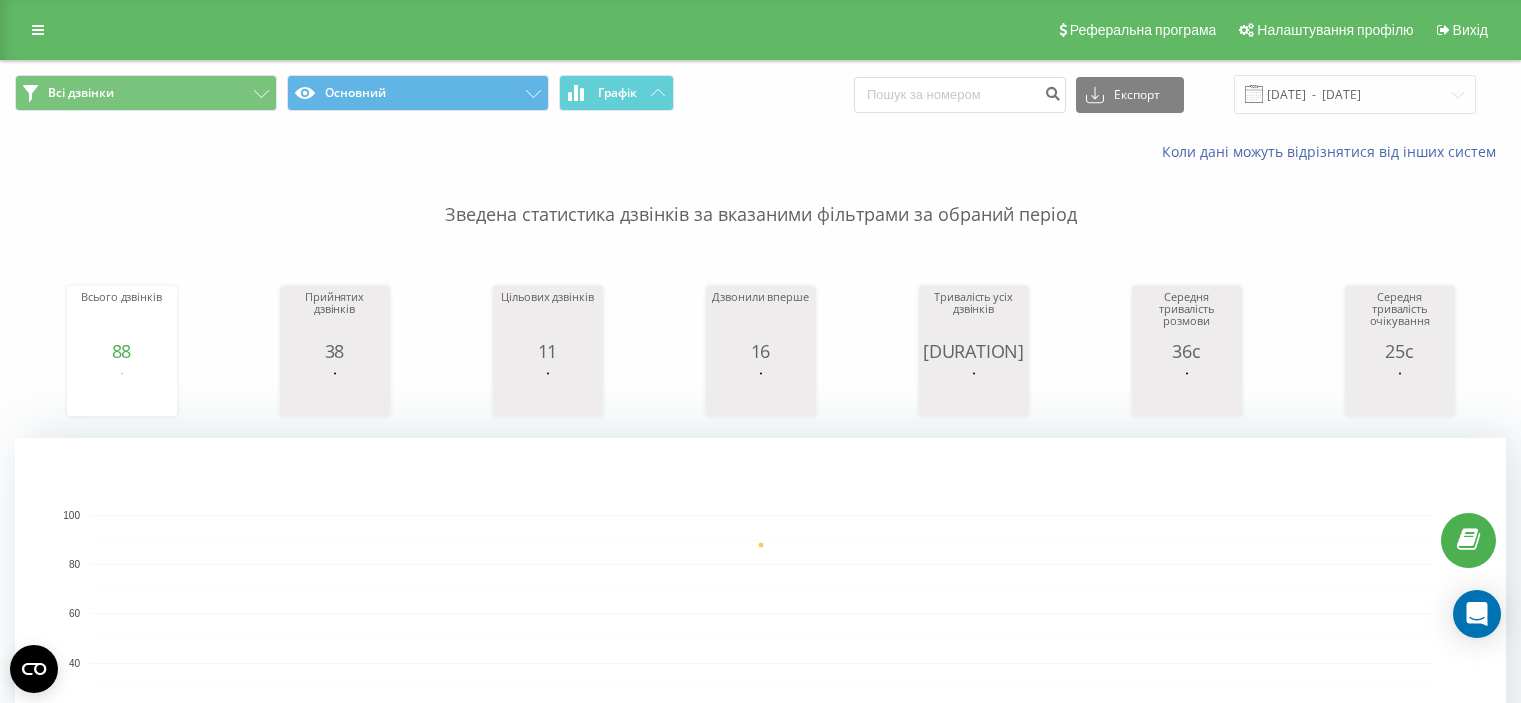 scroll, scrollTop: 0, scrollLeft: 0, axis: both 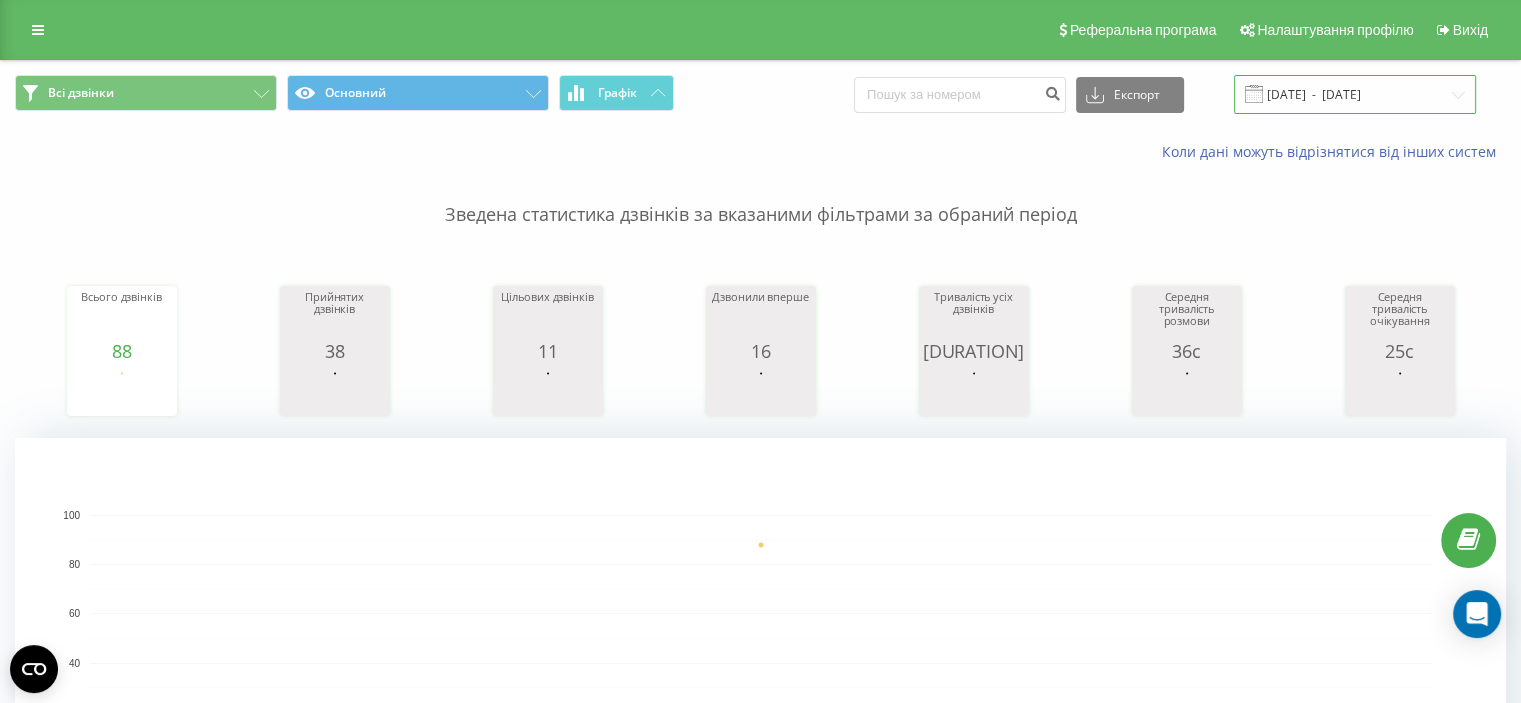 click on "[DATE]  -  [DATE]" at bounding box center (1355, 94) 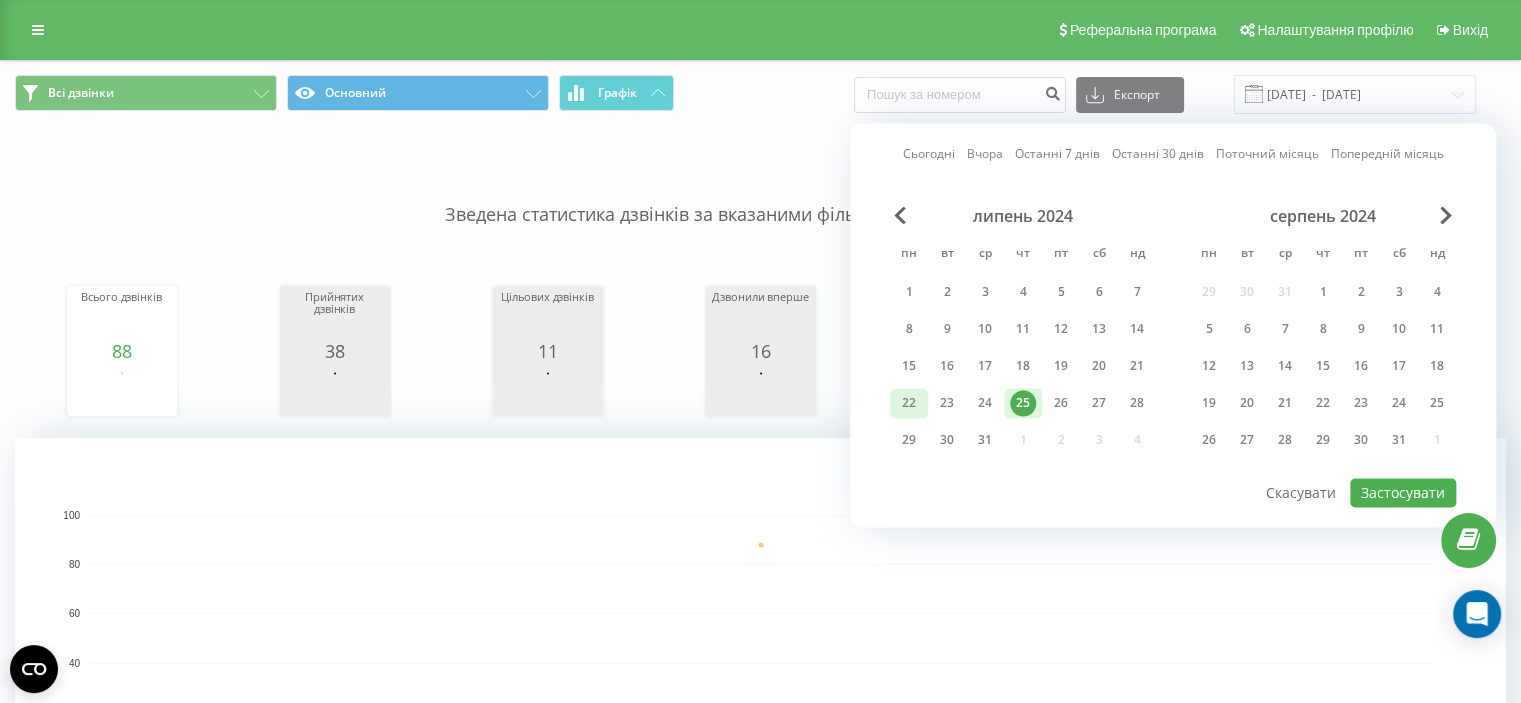 click on "22" at bounding box center [909, 403] 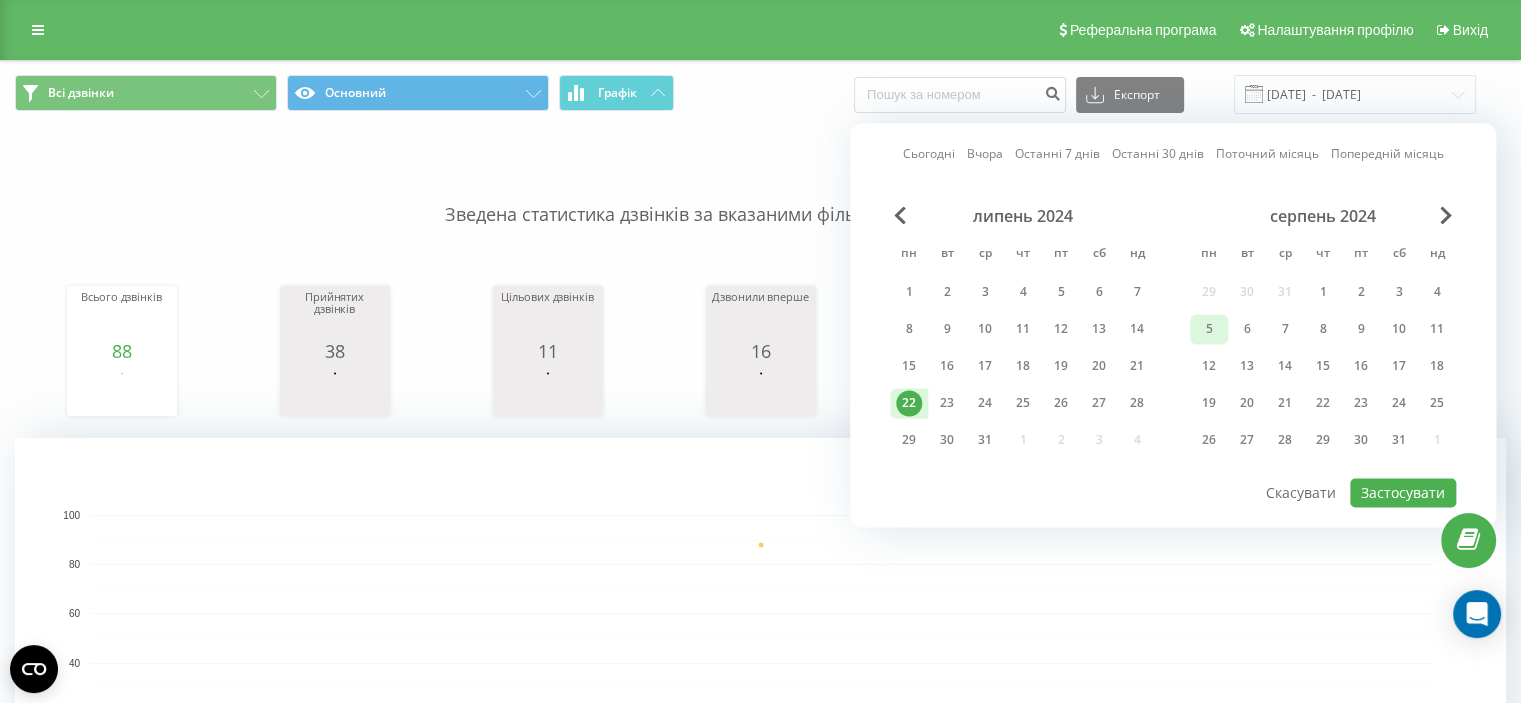 click on "5" at bounding box center [1209, 329] 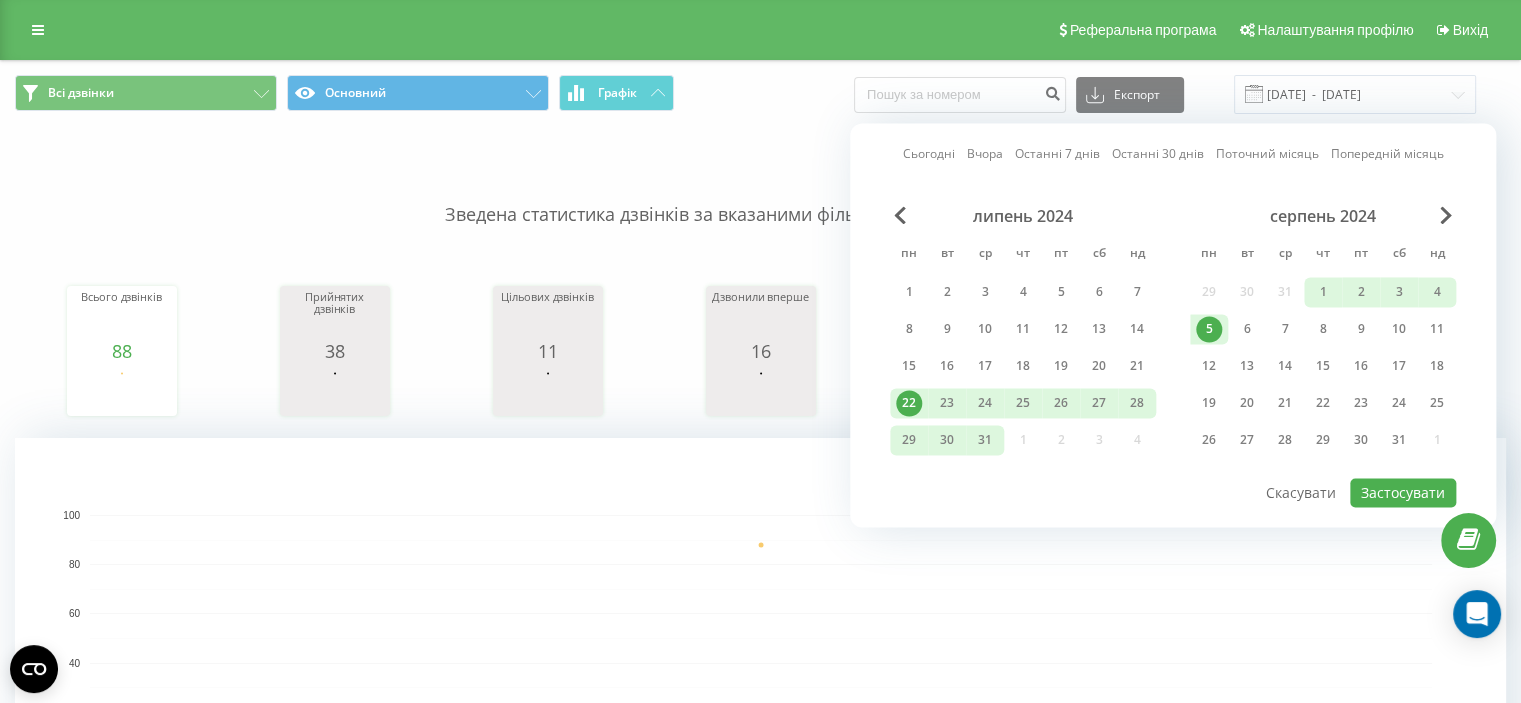 click on "Поточний місяць" at bounding box center [1267, 154] 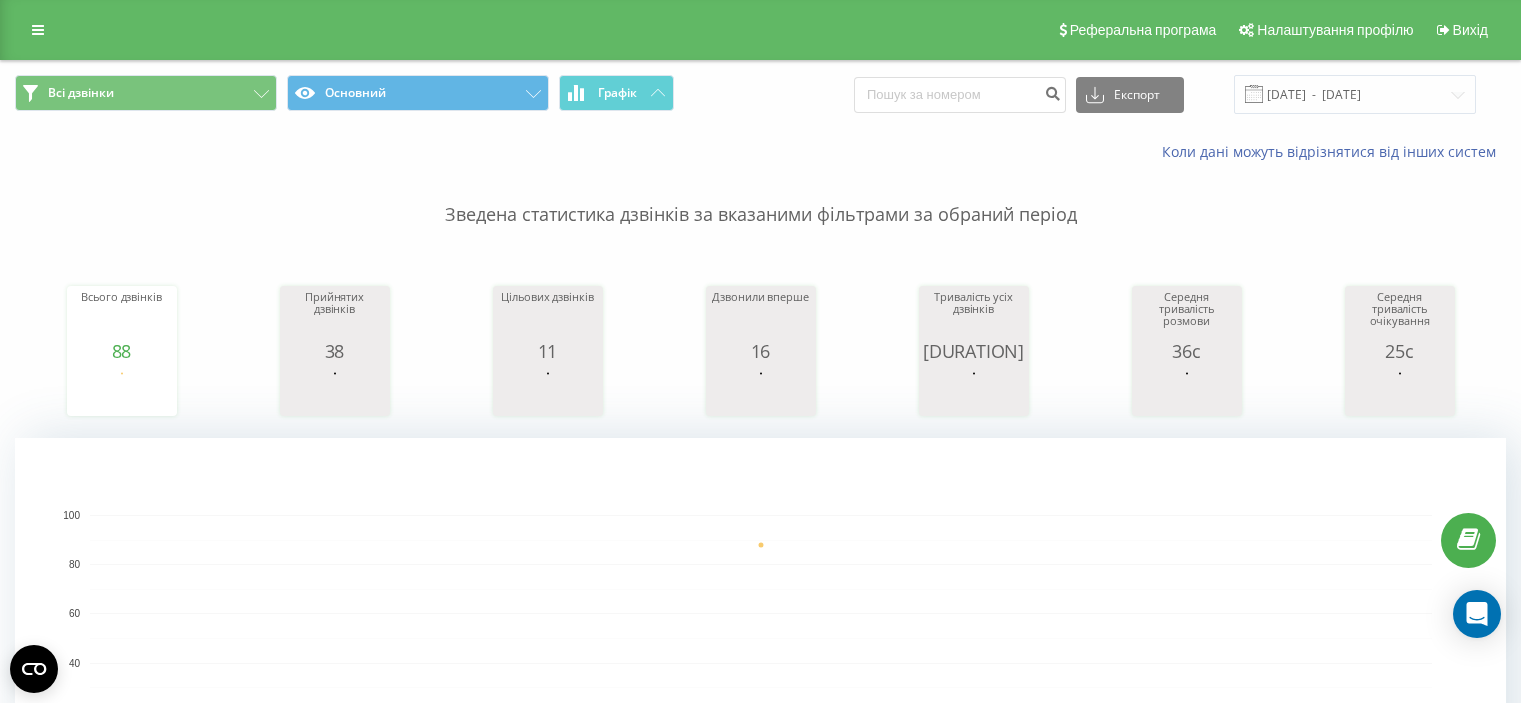 scroll, scrollTop: 0, scrollLeft: 0, axis: both 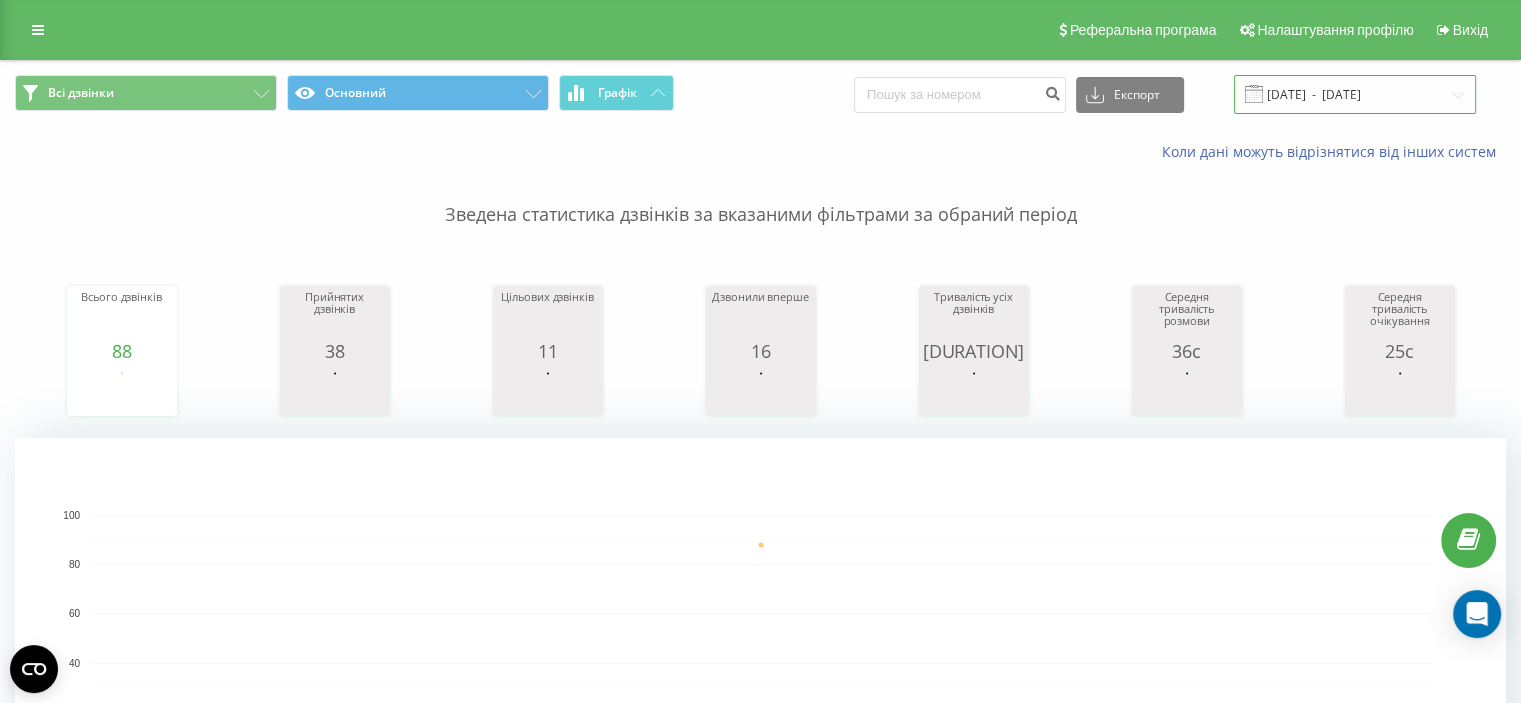click on "[DATE]  -  [DATE]" at bounding box center (1355, 94) 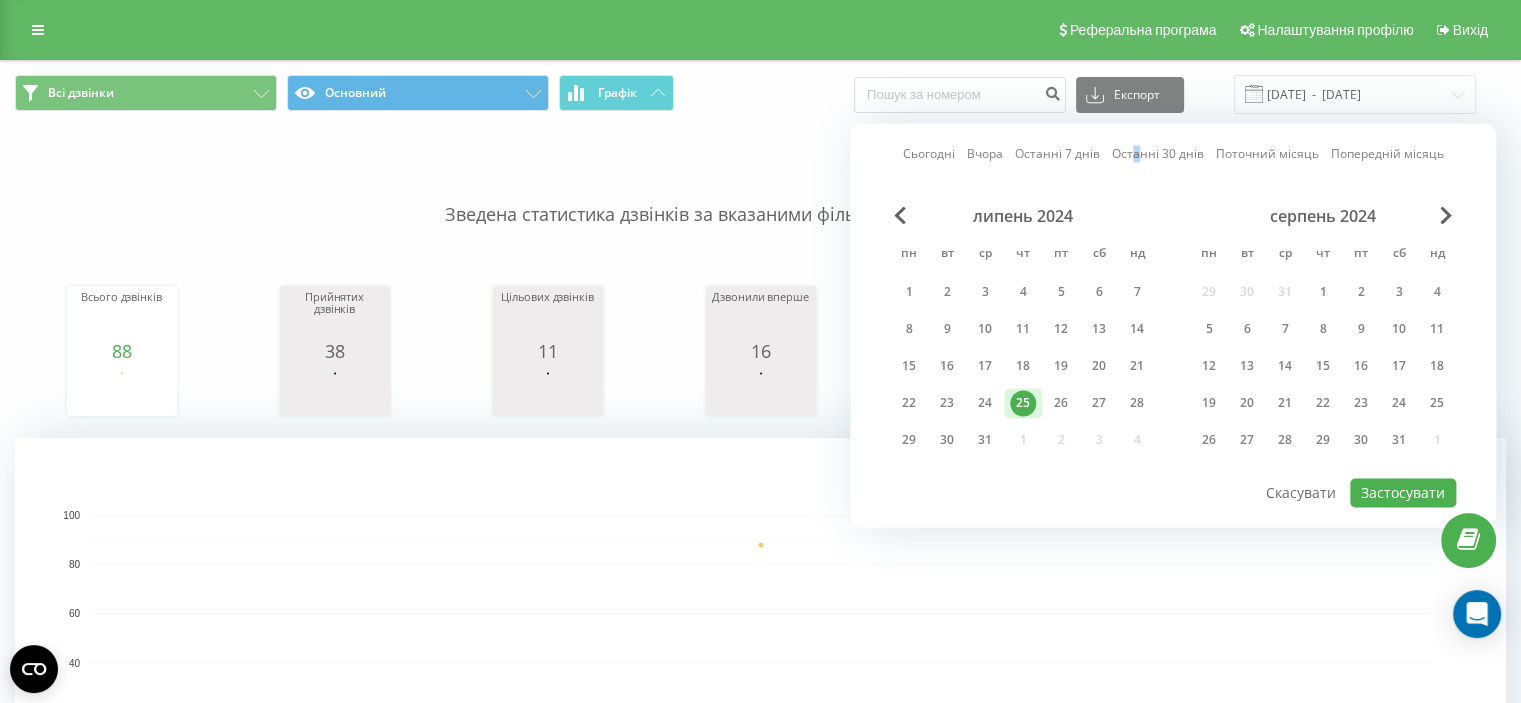 click on "Останні 30 днів" at bounding box center (1158, 154) 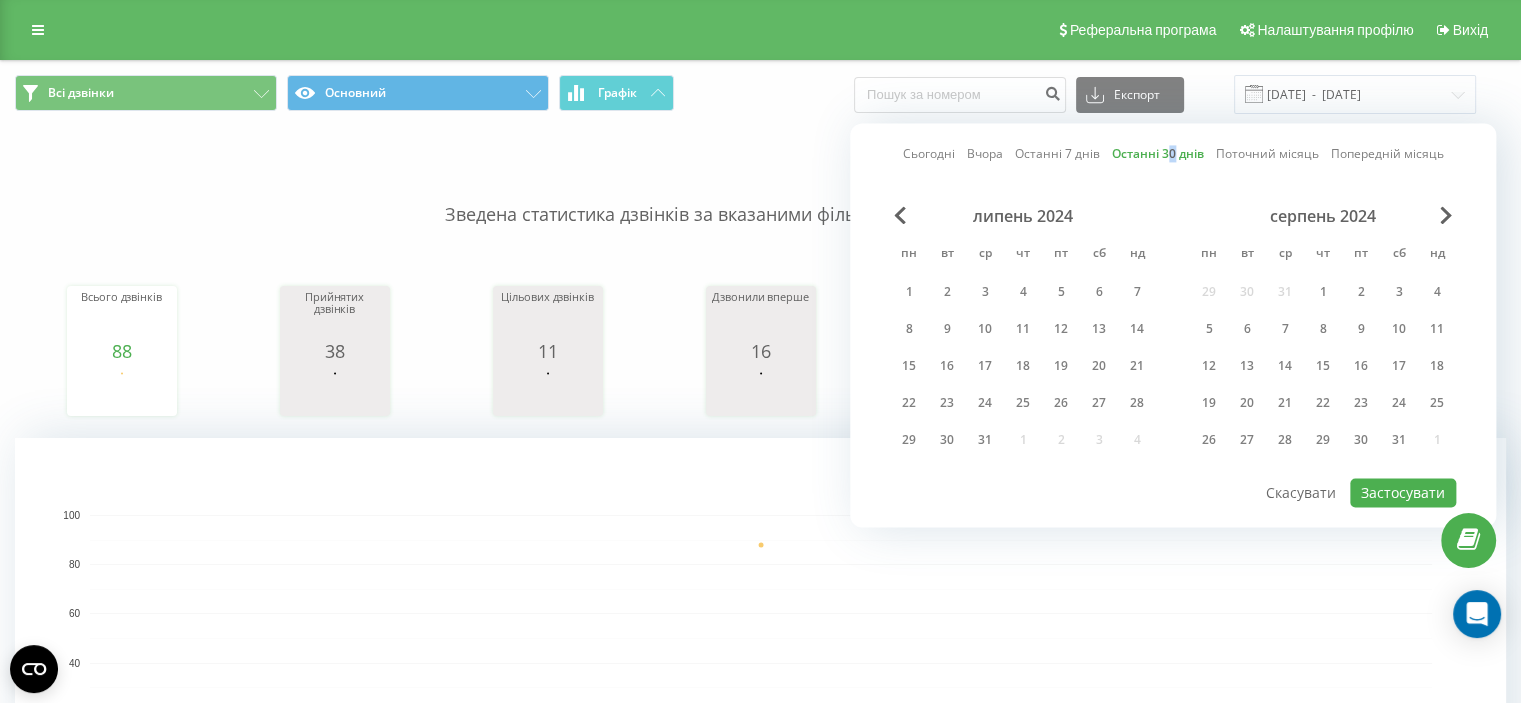 click on "Останні 30 днів" at bounding box center [1158, 154] 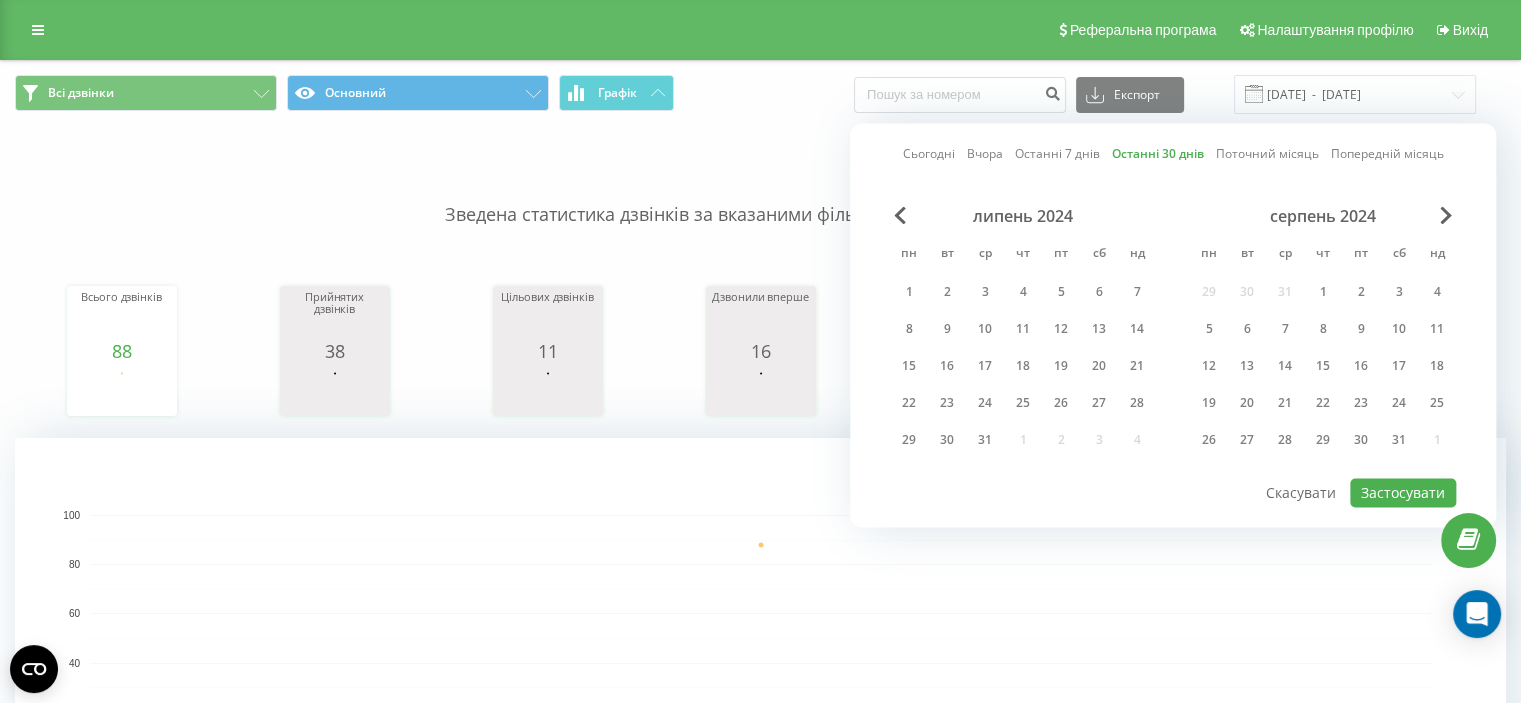 click on "Попередній місяць" at bounding box center [1387, 154] 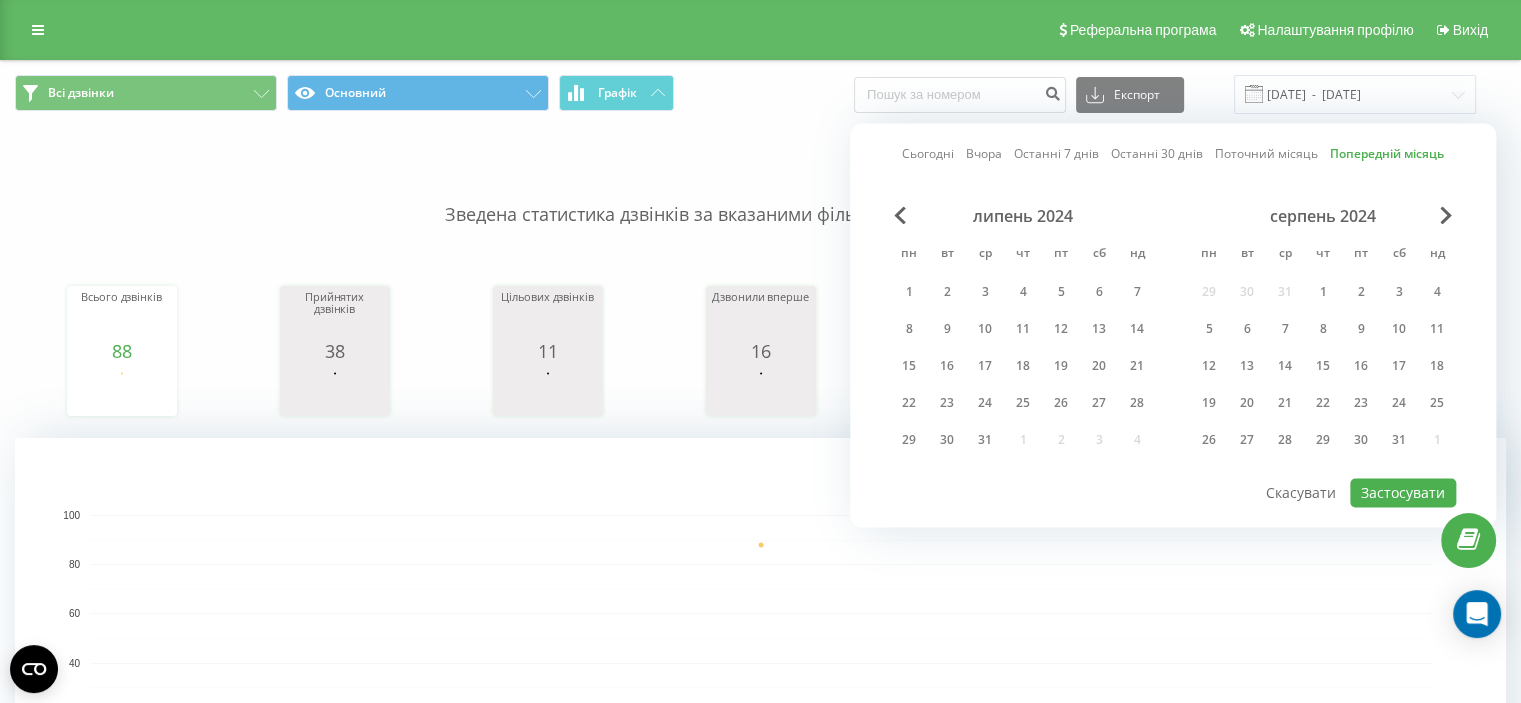 click on "Поточний місяць" at bounding box center [1266, 154] 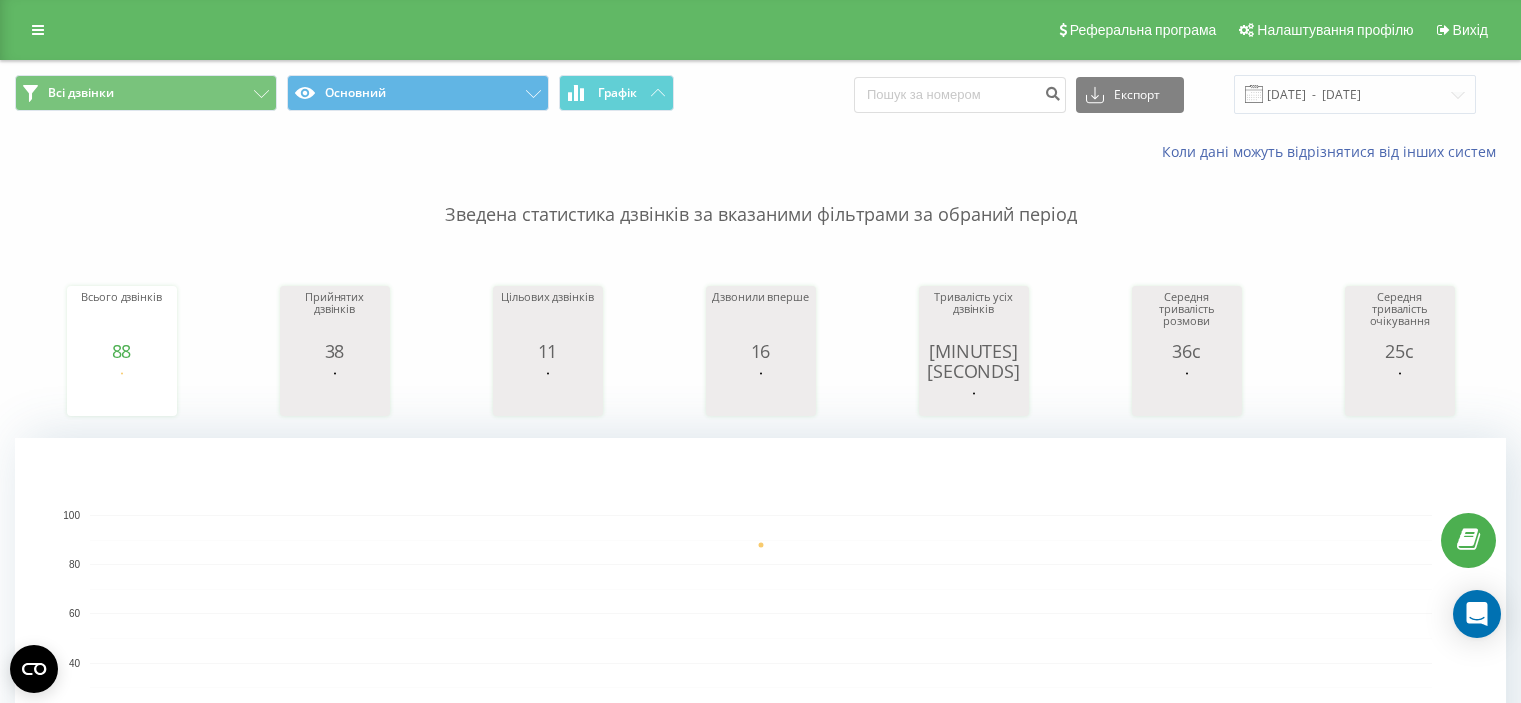 scroll, scrollTop: 0, scrollLeft: 0, axis: both 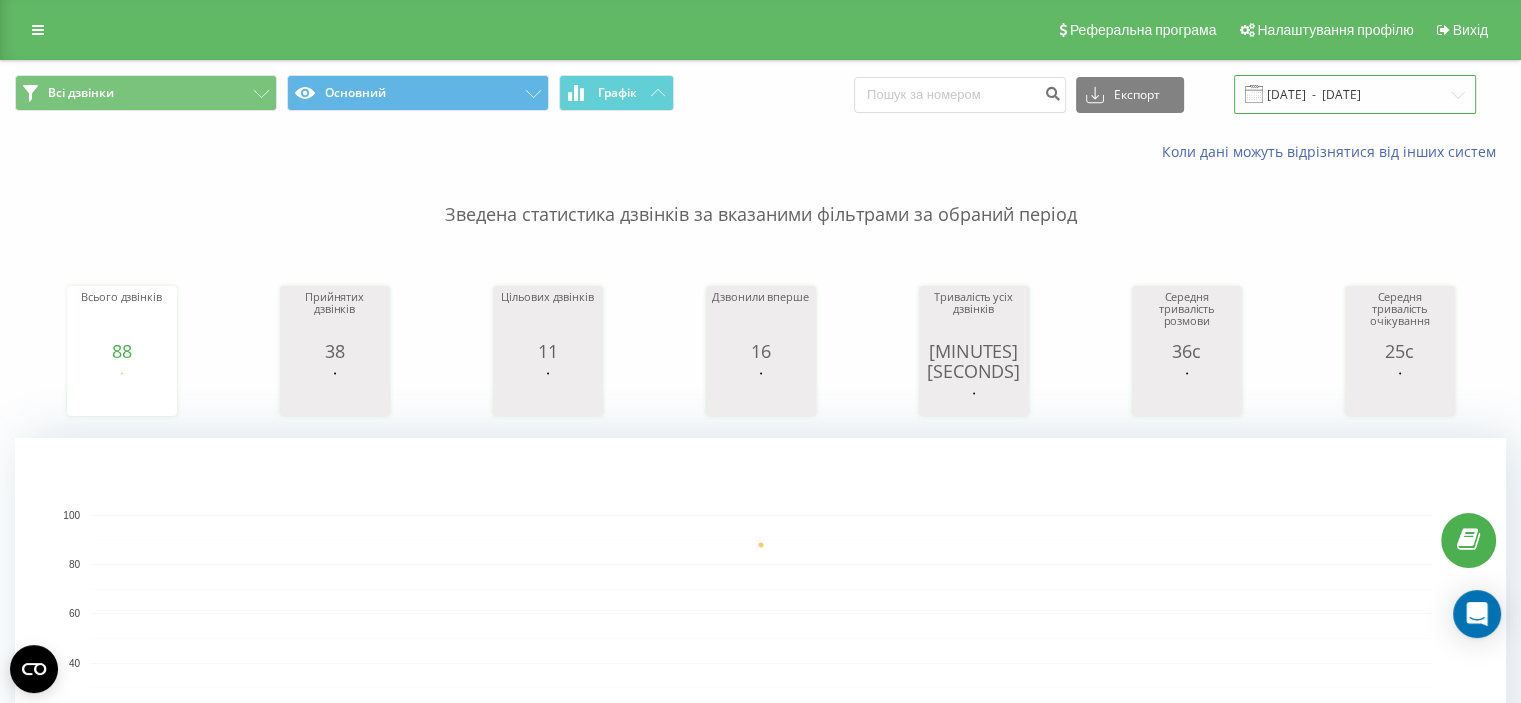 click on "[DATE]  -  [DATE]" at bounding box center [1355, 94] 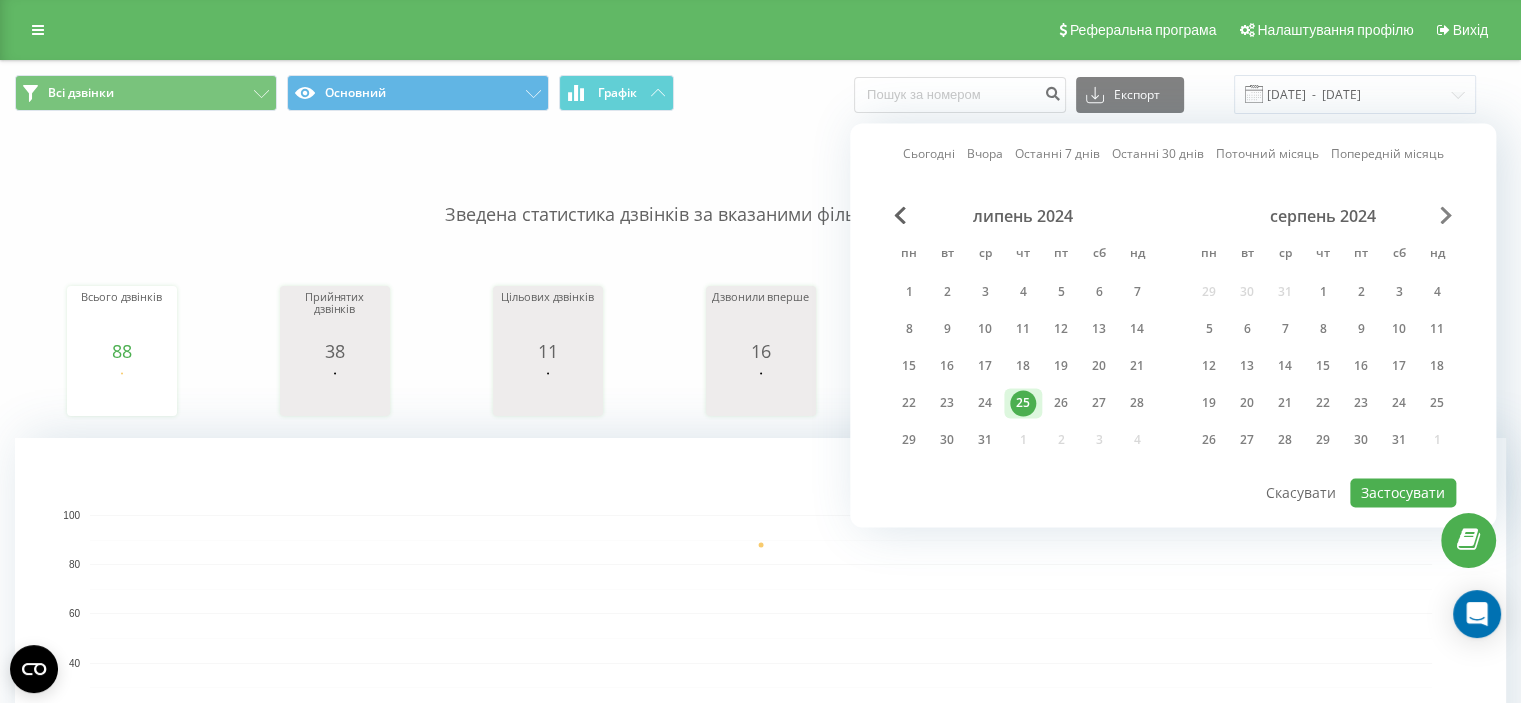 click at bounding box center [1446, 215] 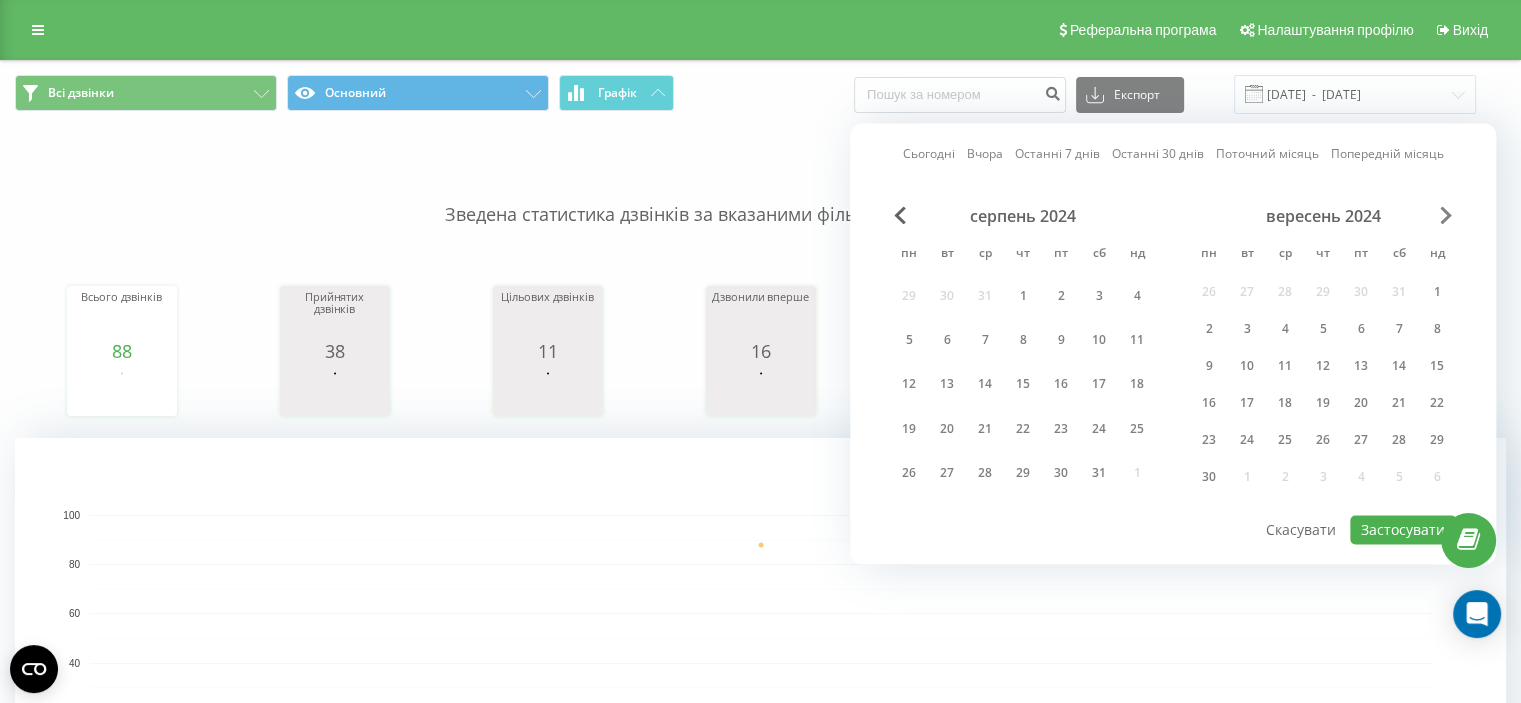 click at bounding box center (1446, 215) 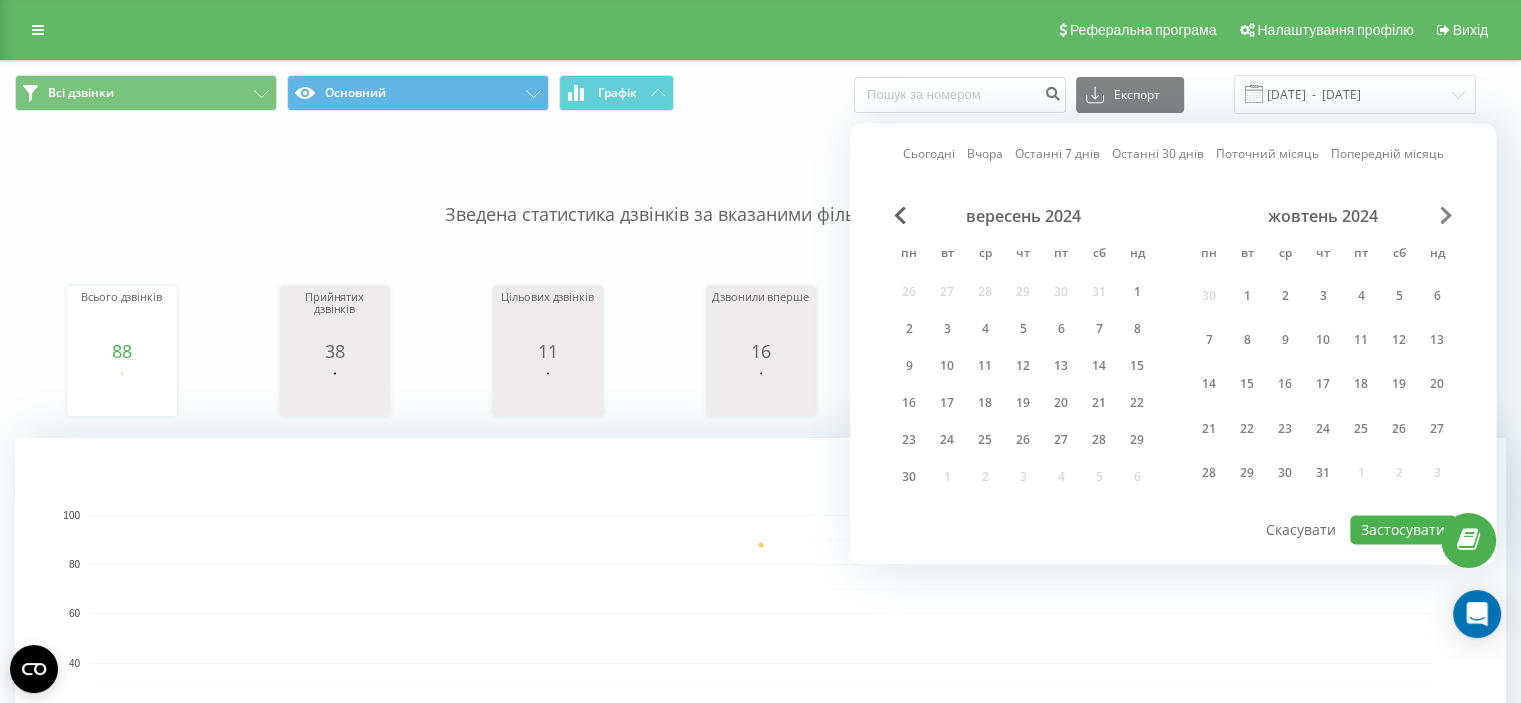 click at bounding box center [1446, 215] 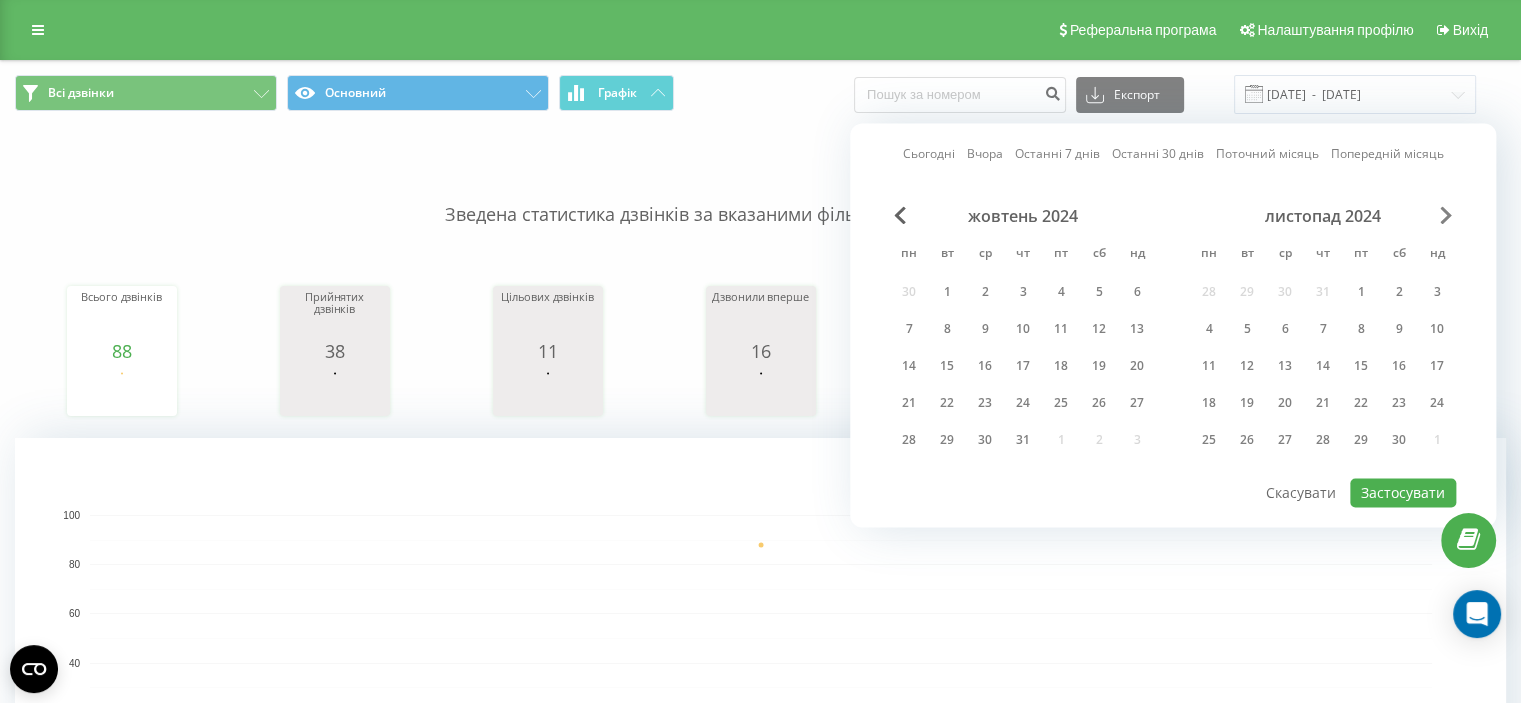 click at bounding box center [1446, 215] 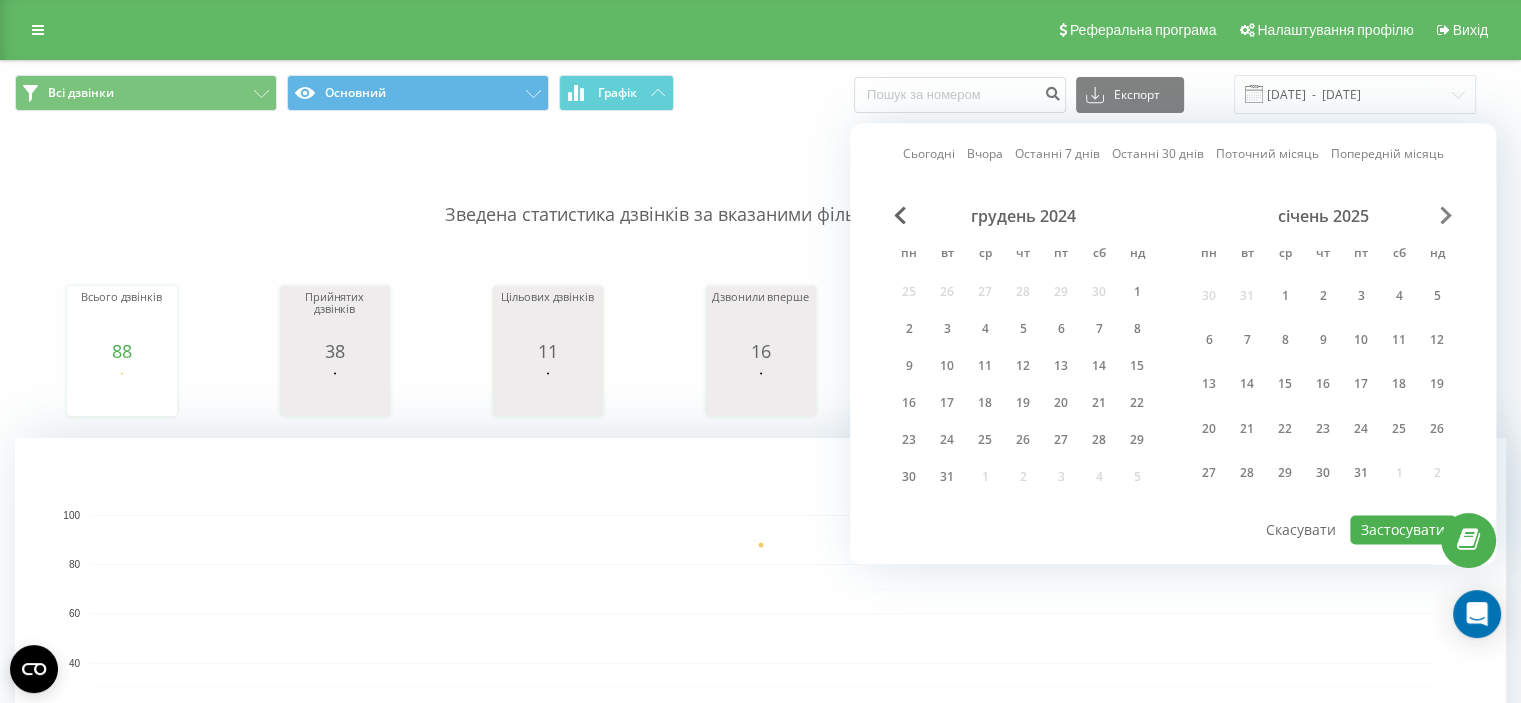 click at bounding box center (1446, 215) 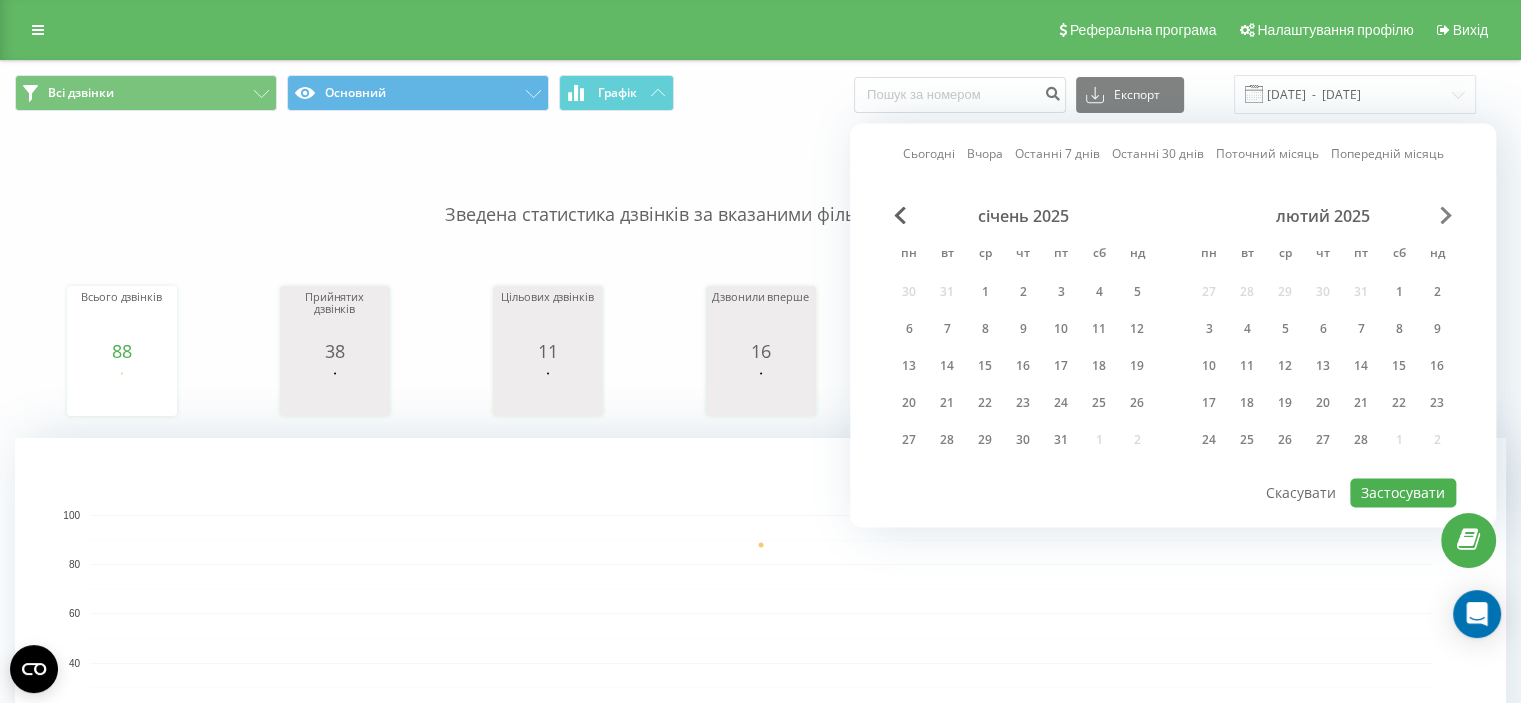 click at bounding box center (1446, 215) 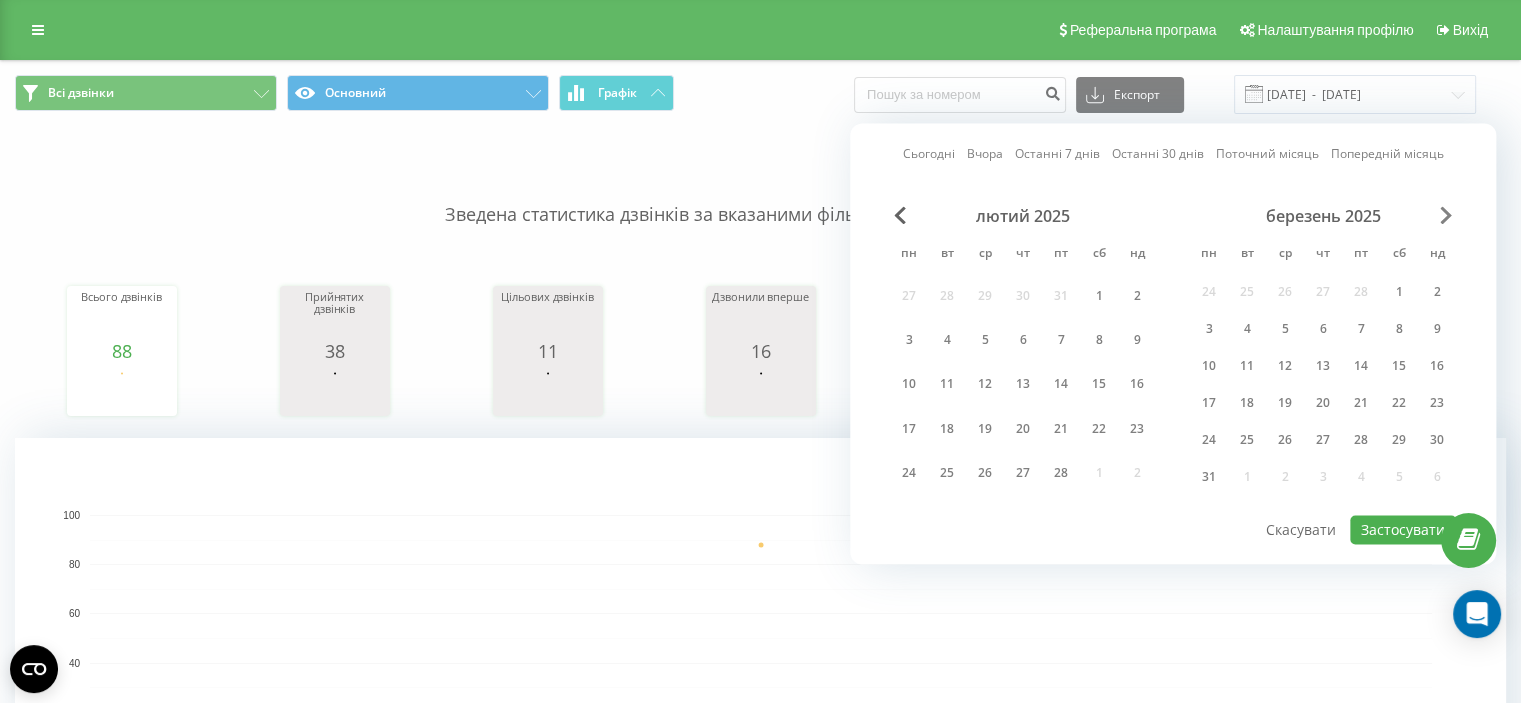 click at bounding box center (1446, 215) 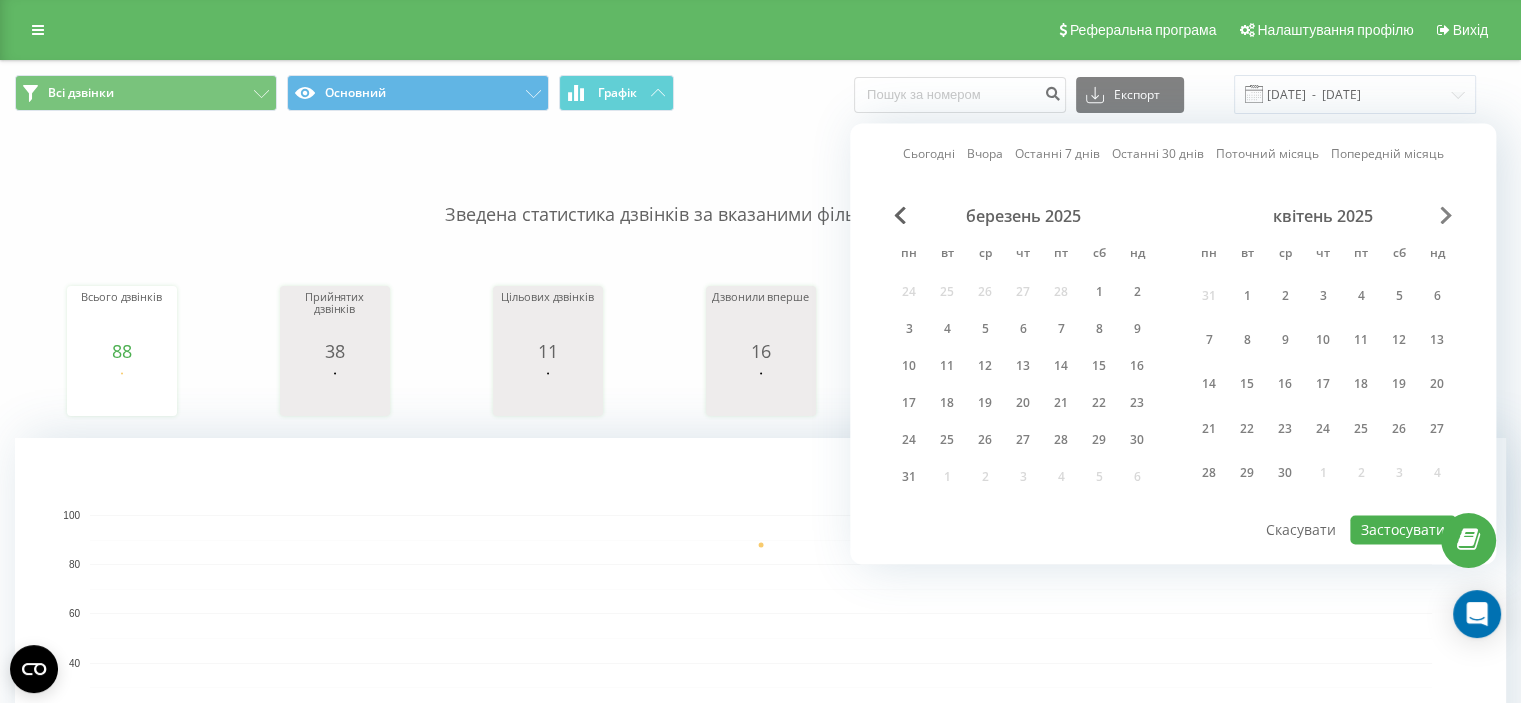 click at bounding box center (1446, 215) 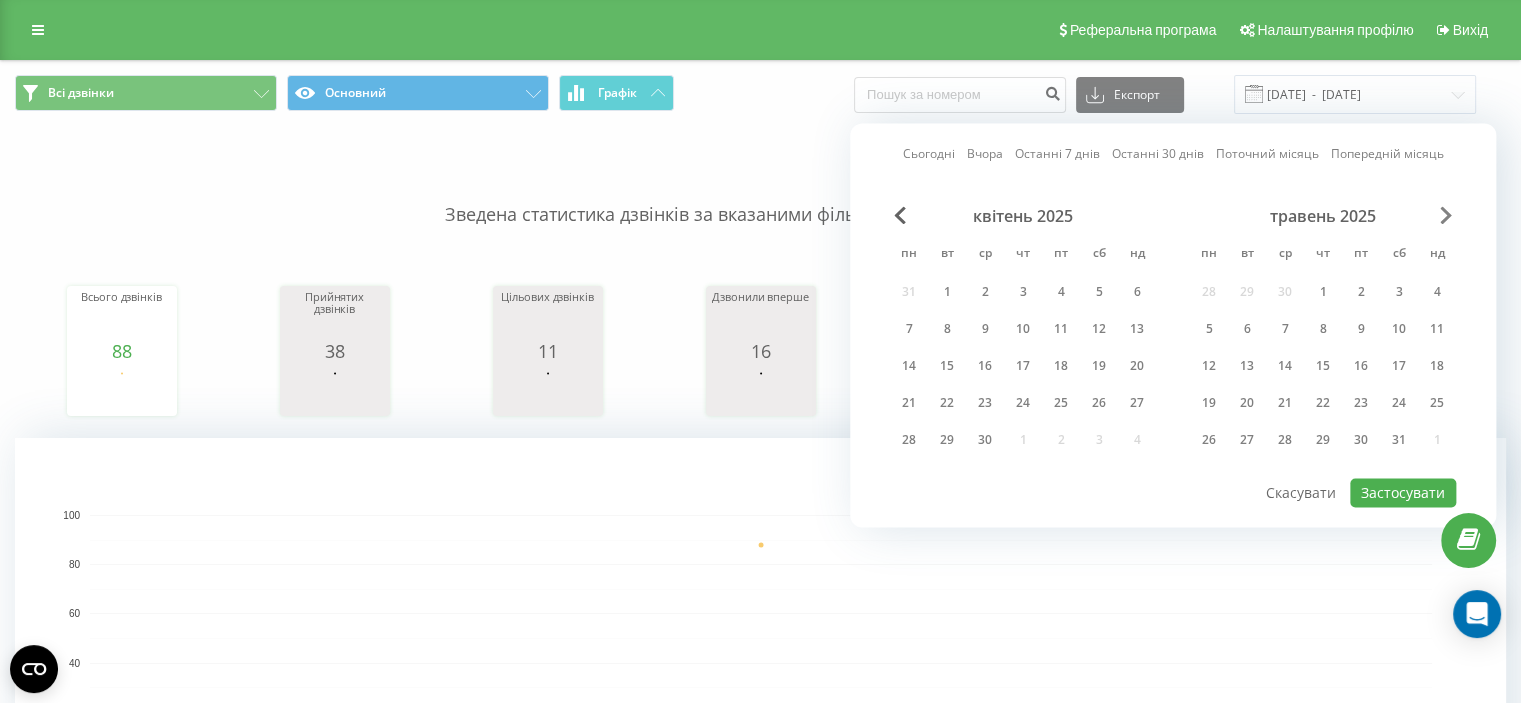 click at bounding box center [1446, 215] 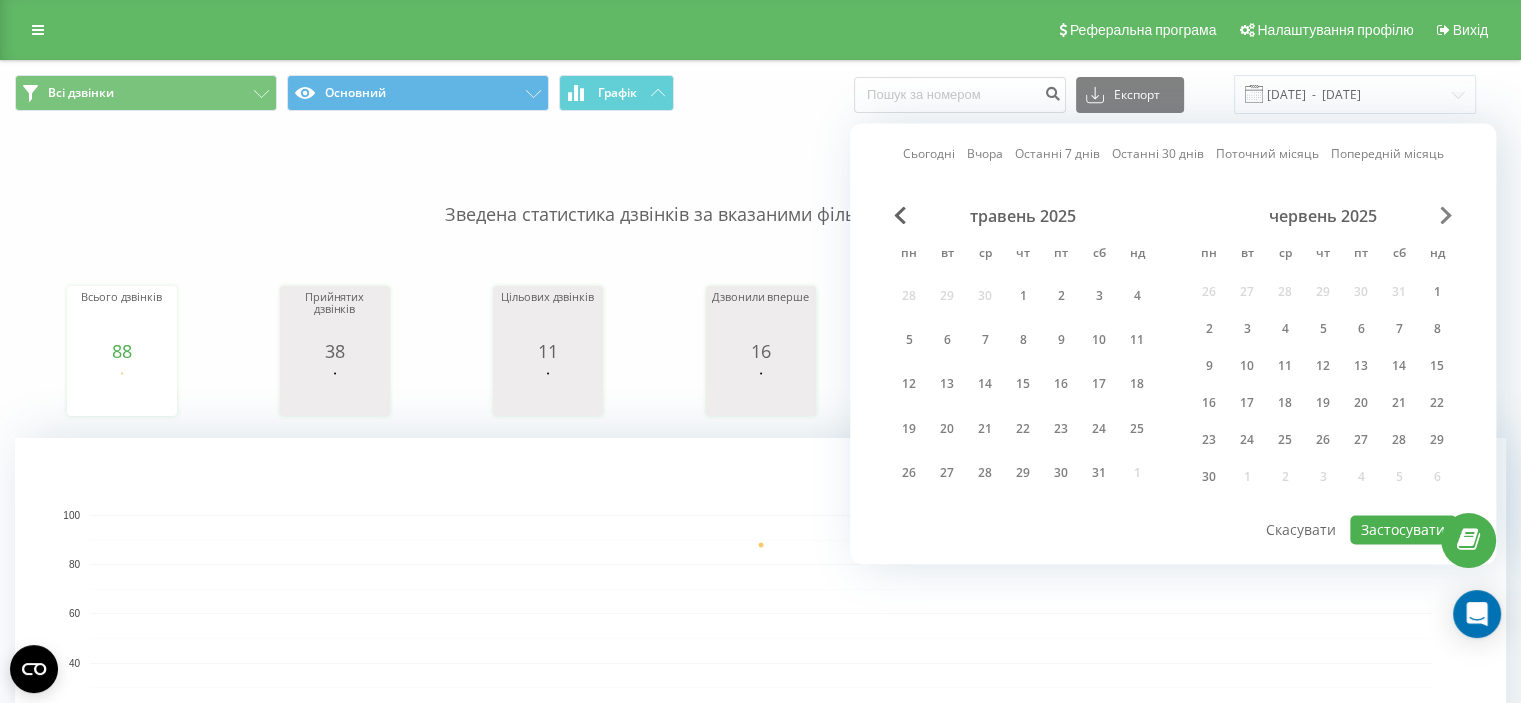 click at bounding box center [1446, 215] 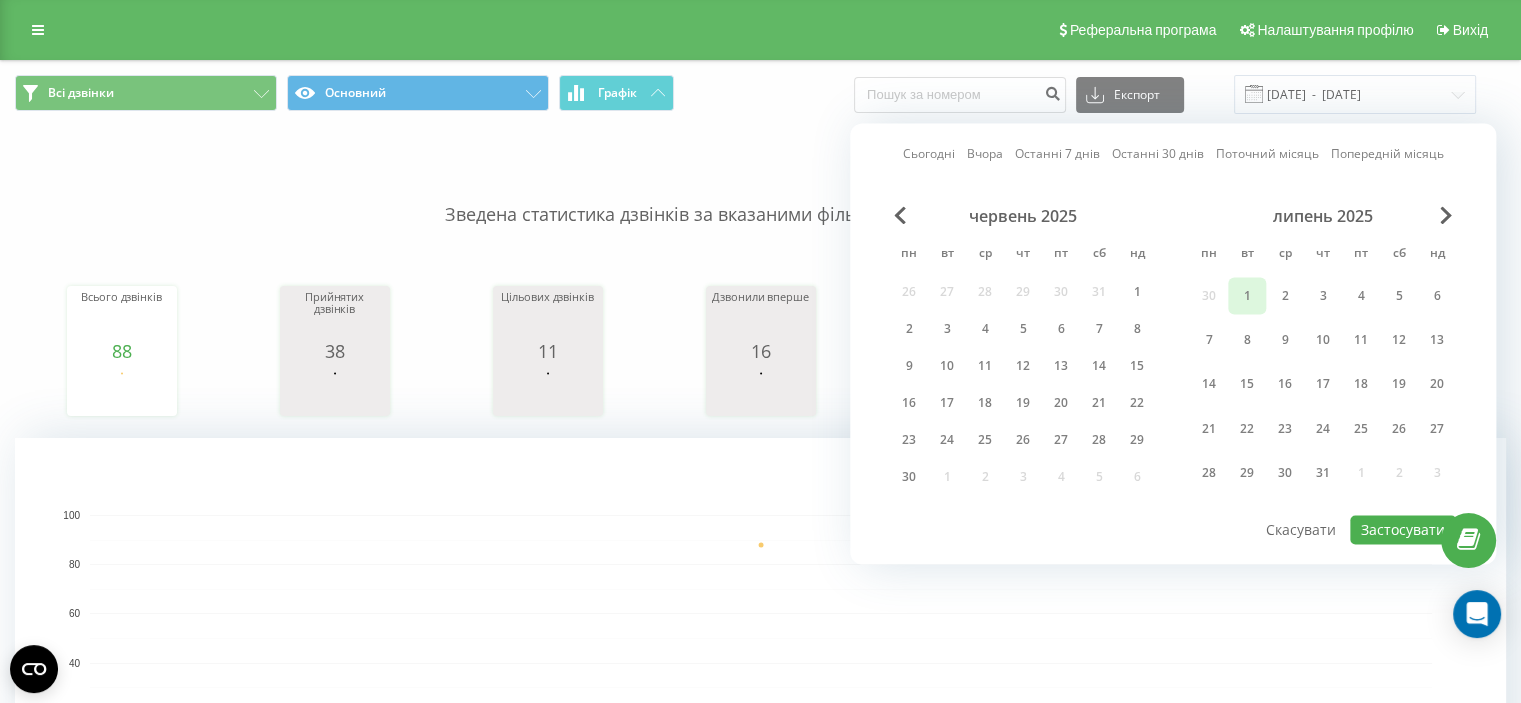 drag, startPoint x: 1243, startPoint y: 292, endPoint x: 1265, endPoint y: 287, distance: 22.561028 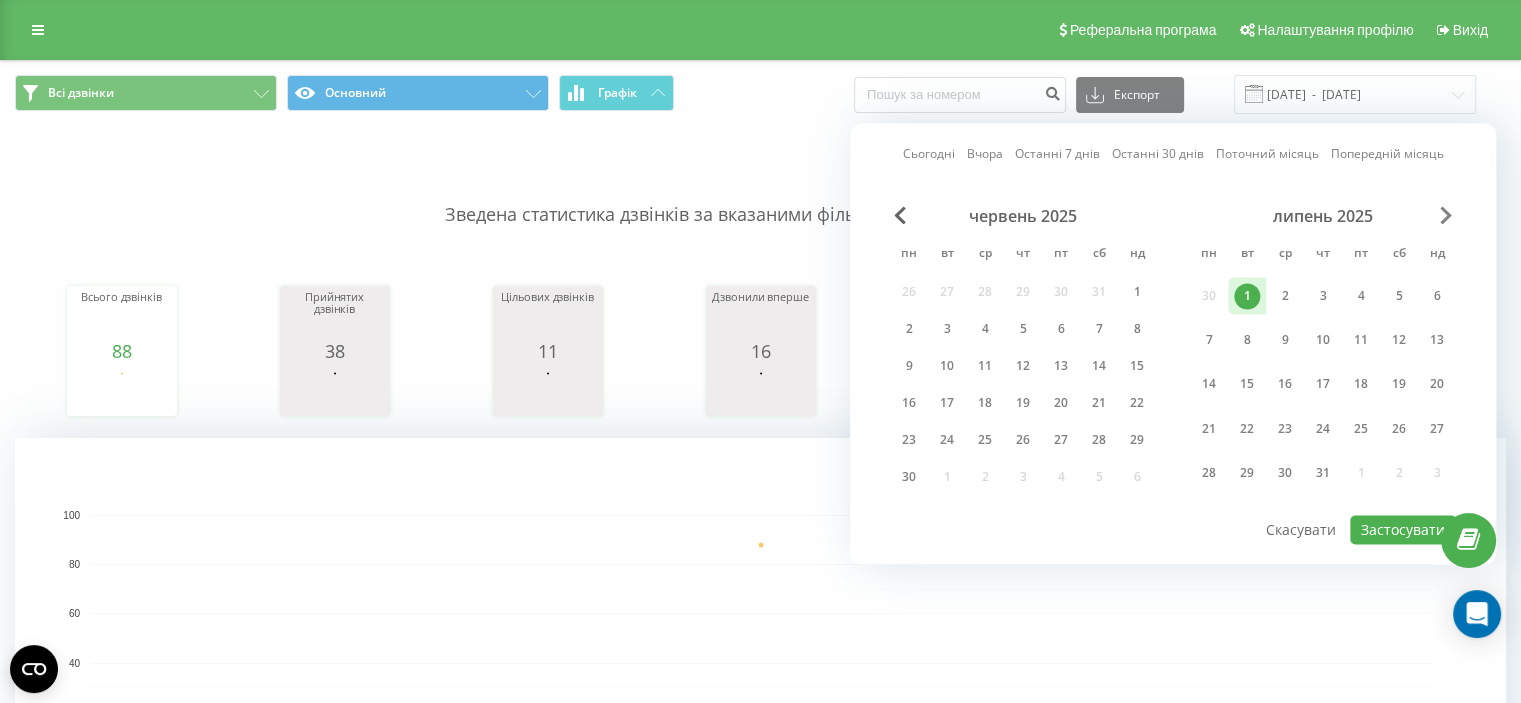 click at bounding box center [1446, 215] 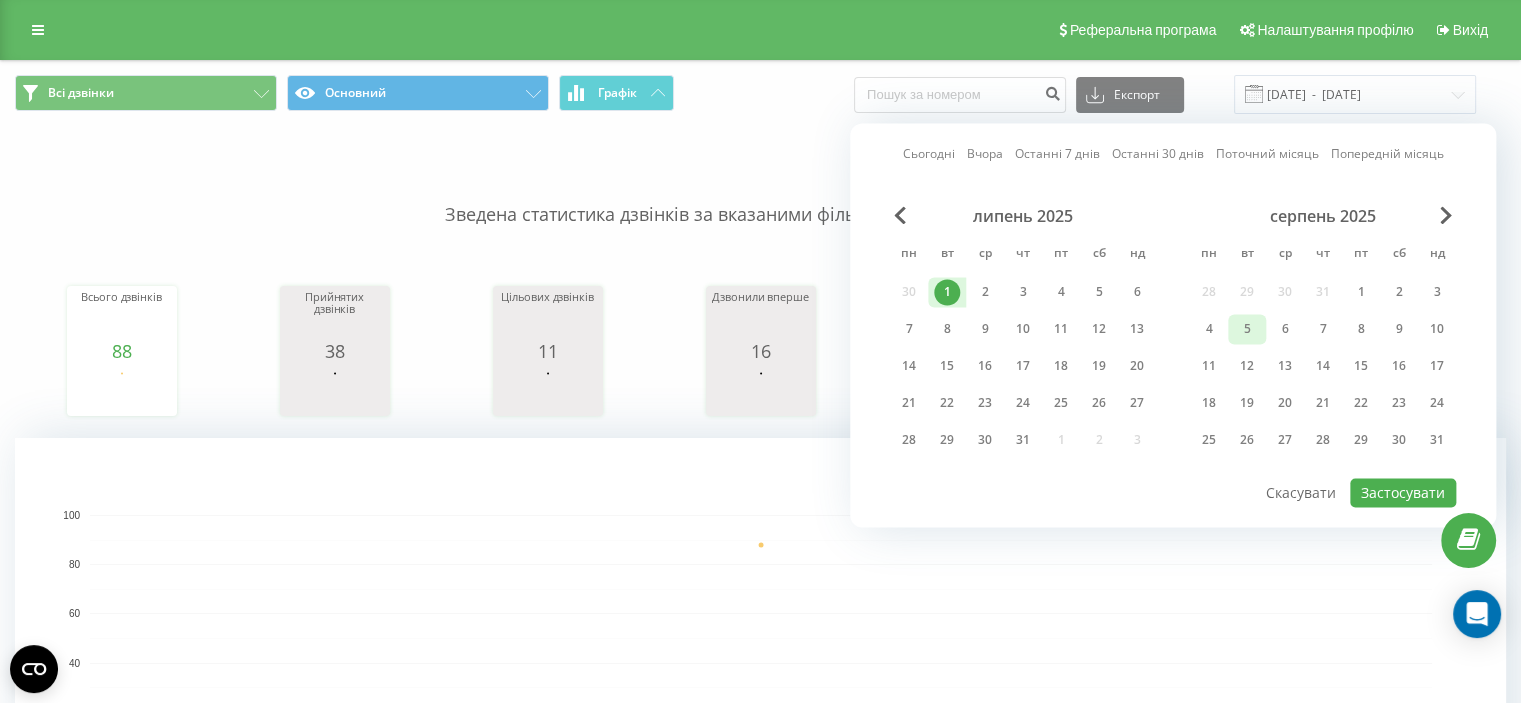 click on "5" at bounding box center (1247, 329) 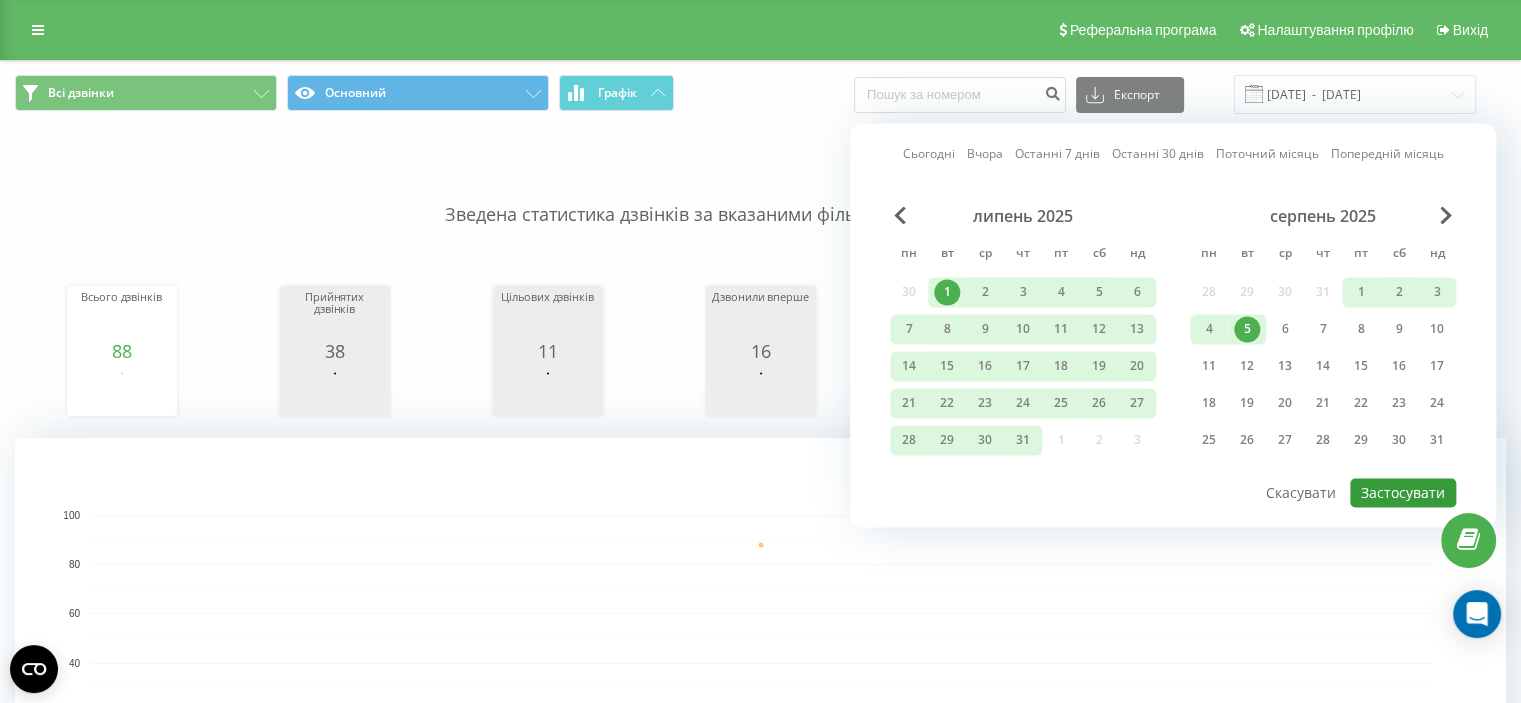 click on "Застосувати" at bounding box center (1403, 492) 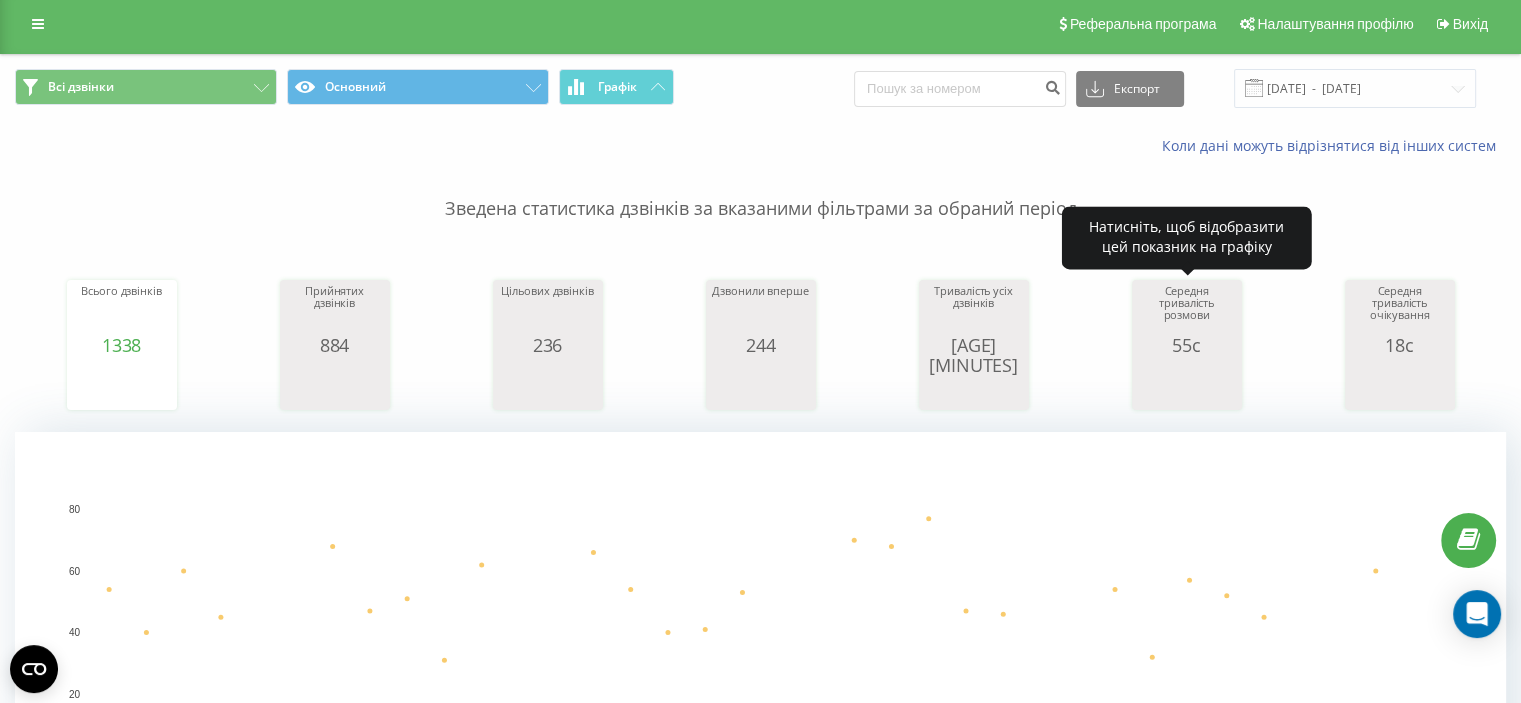 scroll, scrollTop: 0, scrollLeft: 0, axis: both 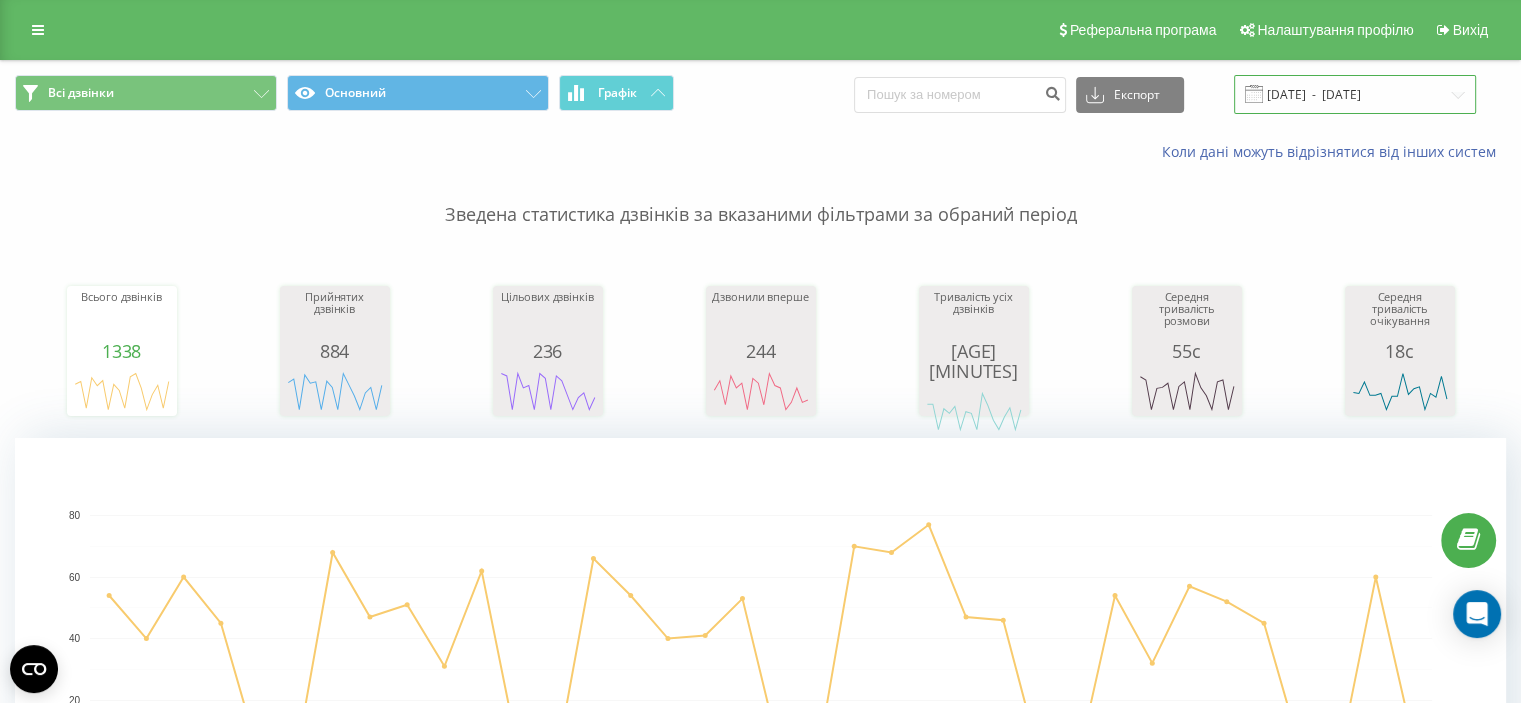 click on "[DATE]  -  [DATE]" at bounding box center [1355, 94] 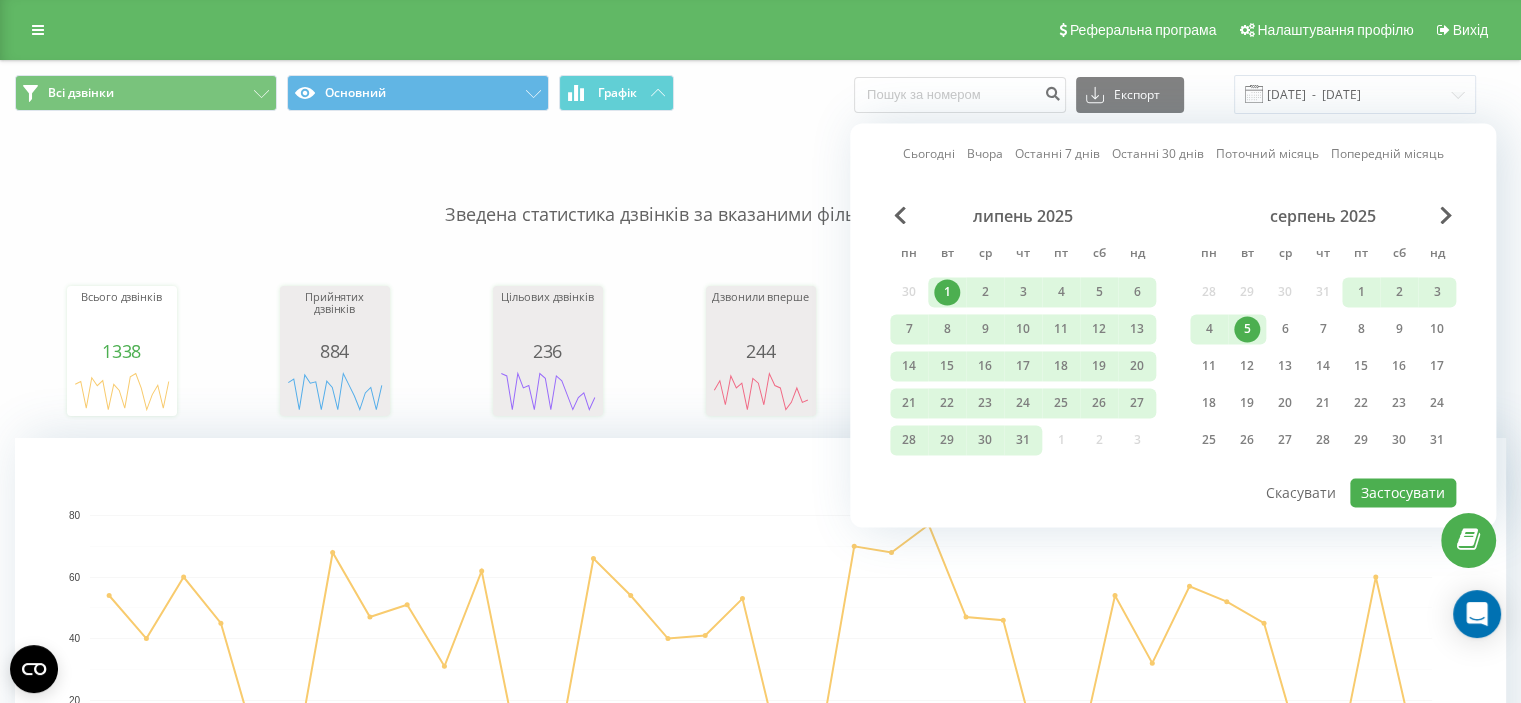 click on "липень 2025" at bounding box center [1023, 216] 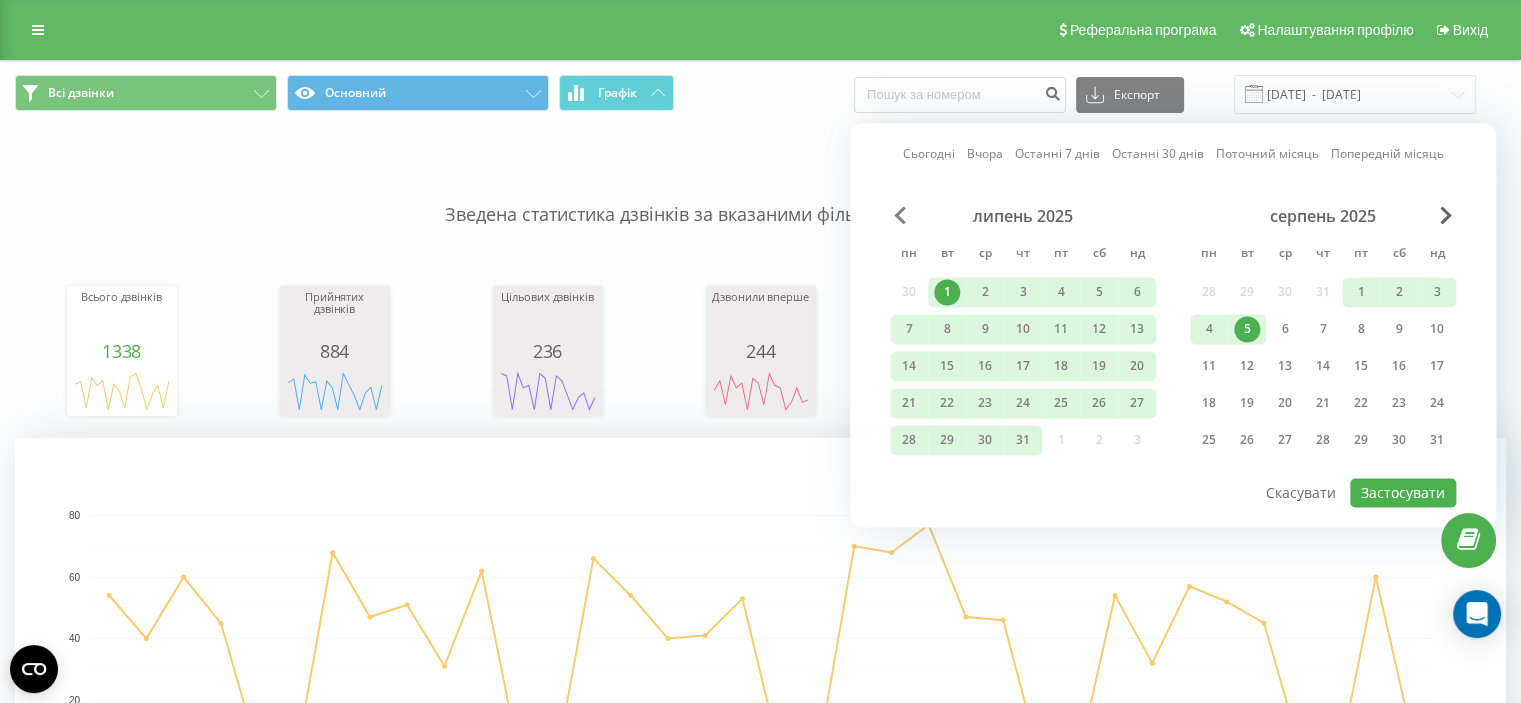 click at bounding box center (900, 215) 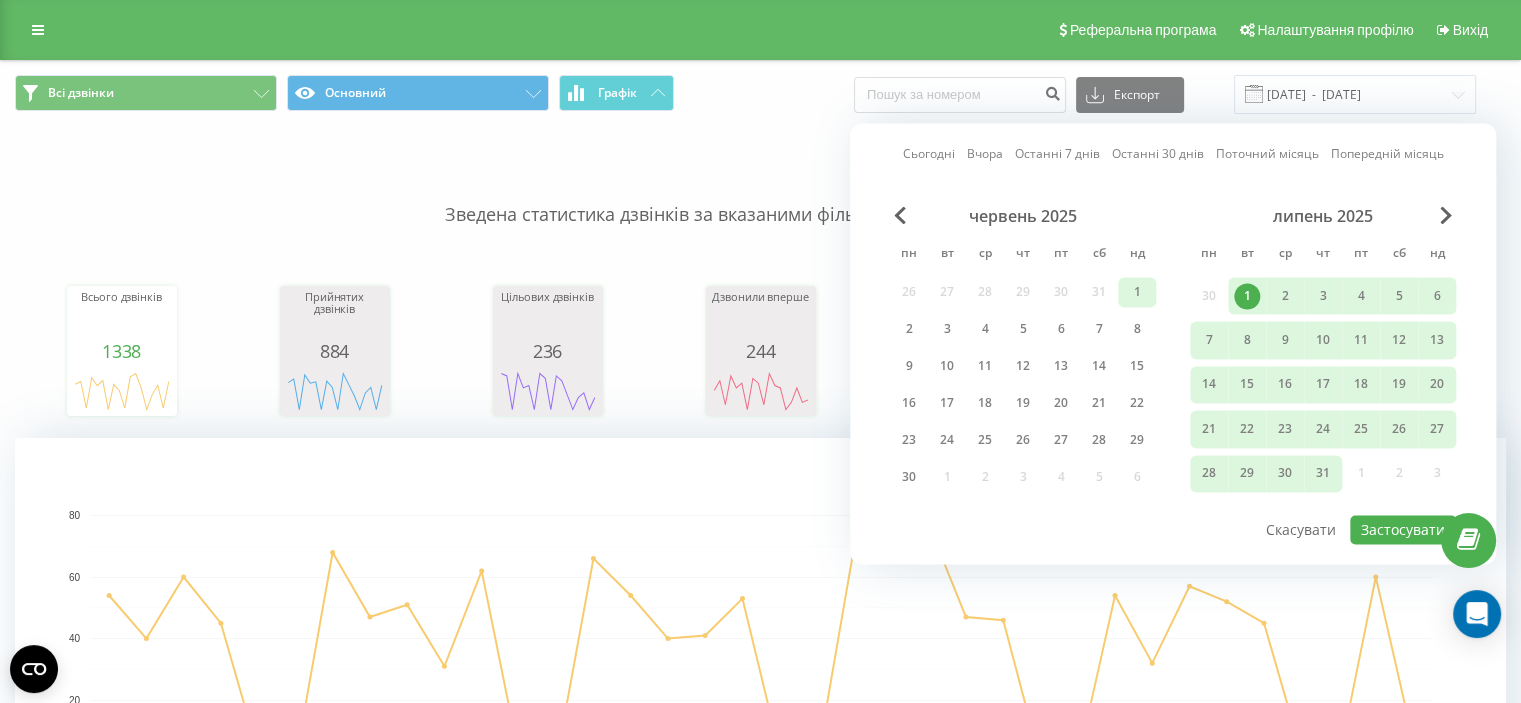 click on "1" at bounding box center (1137, 292) 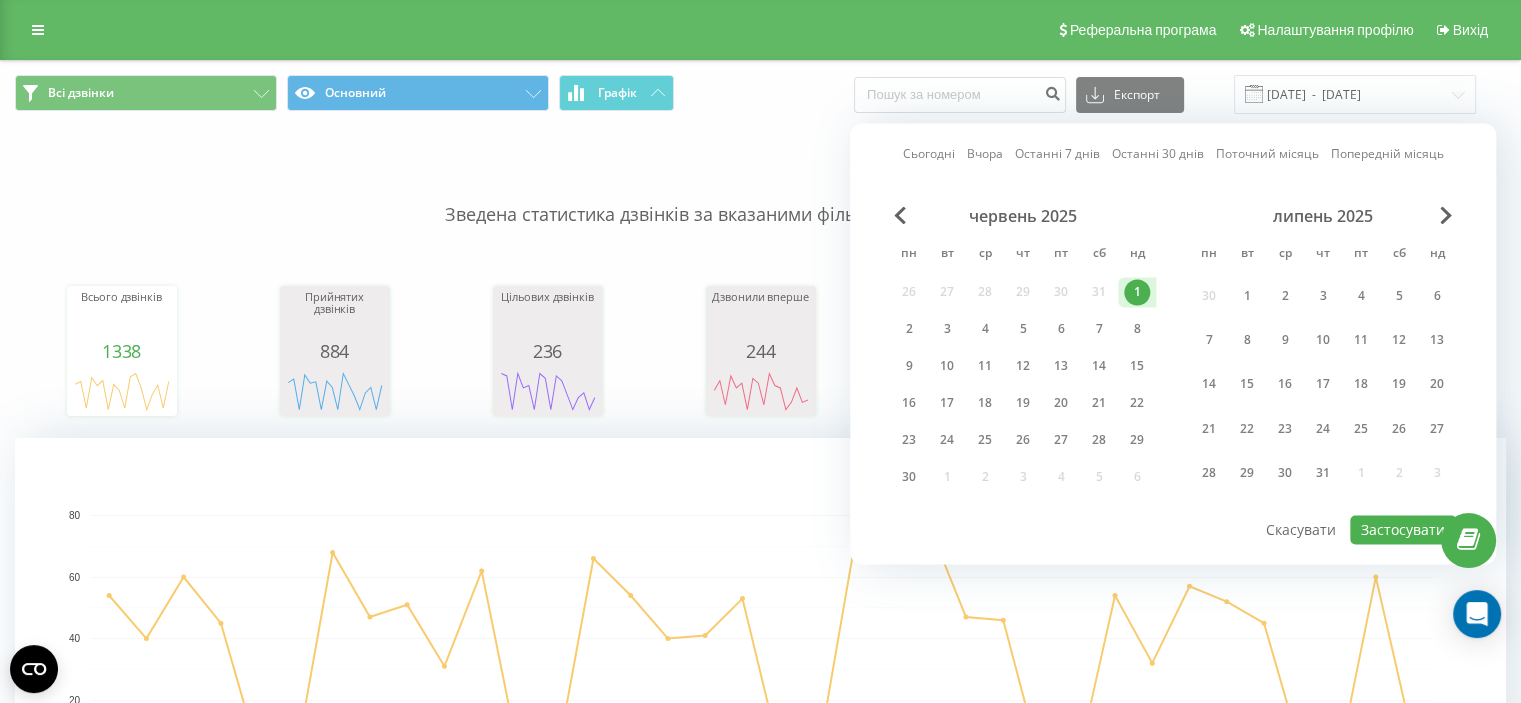 click on "липень 2025" at bounding box center [1323, 216] 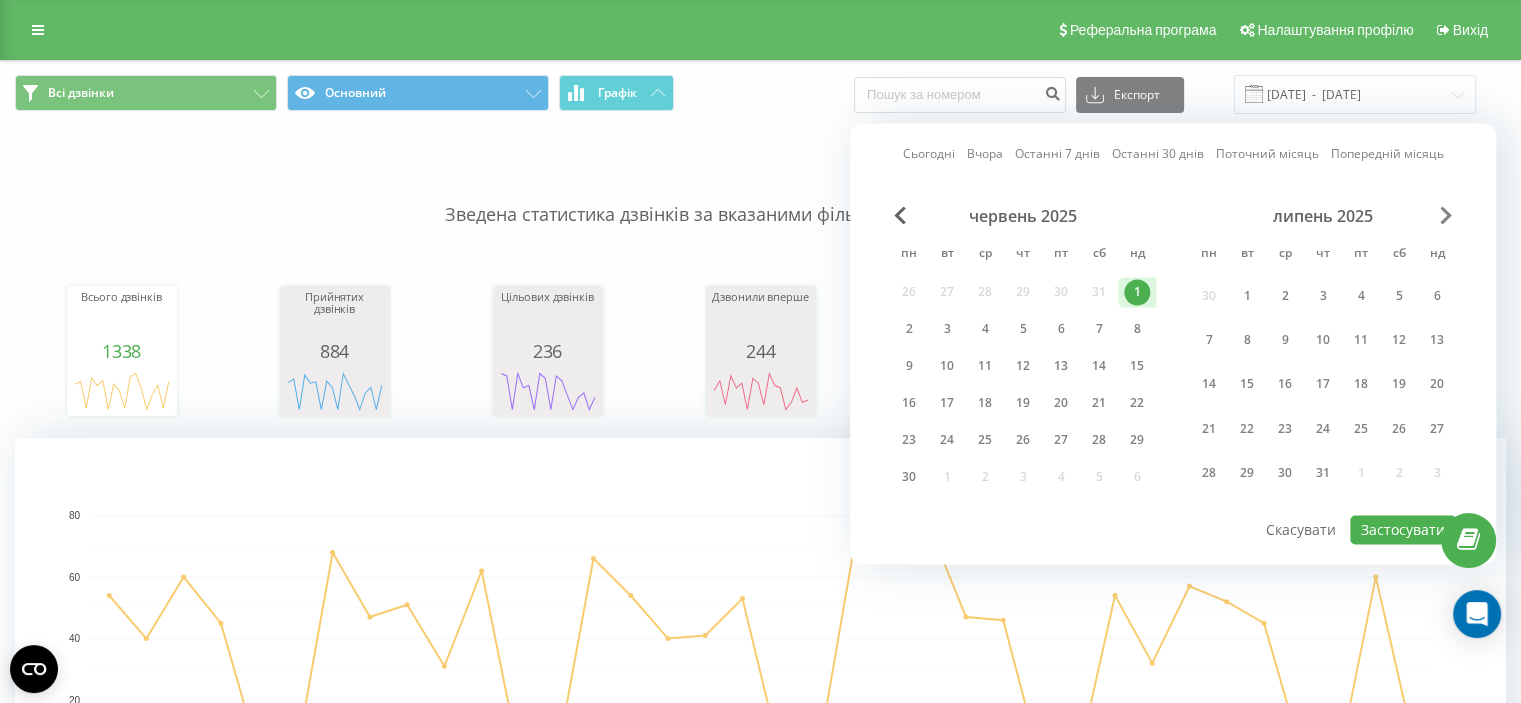 click at bounding box center [1446, 215] 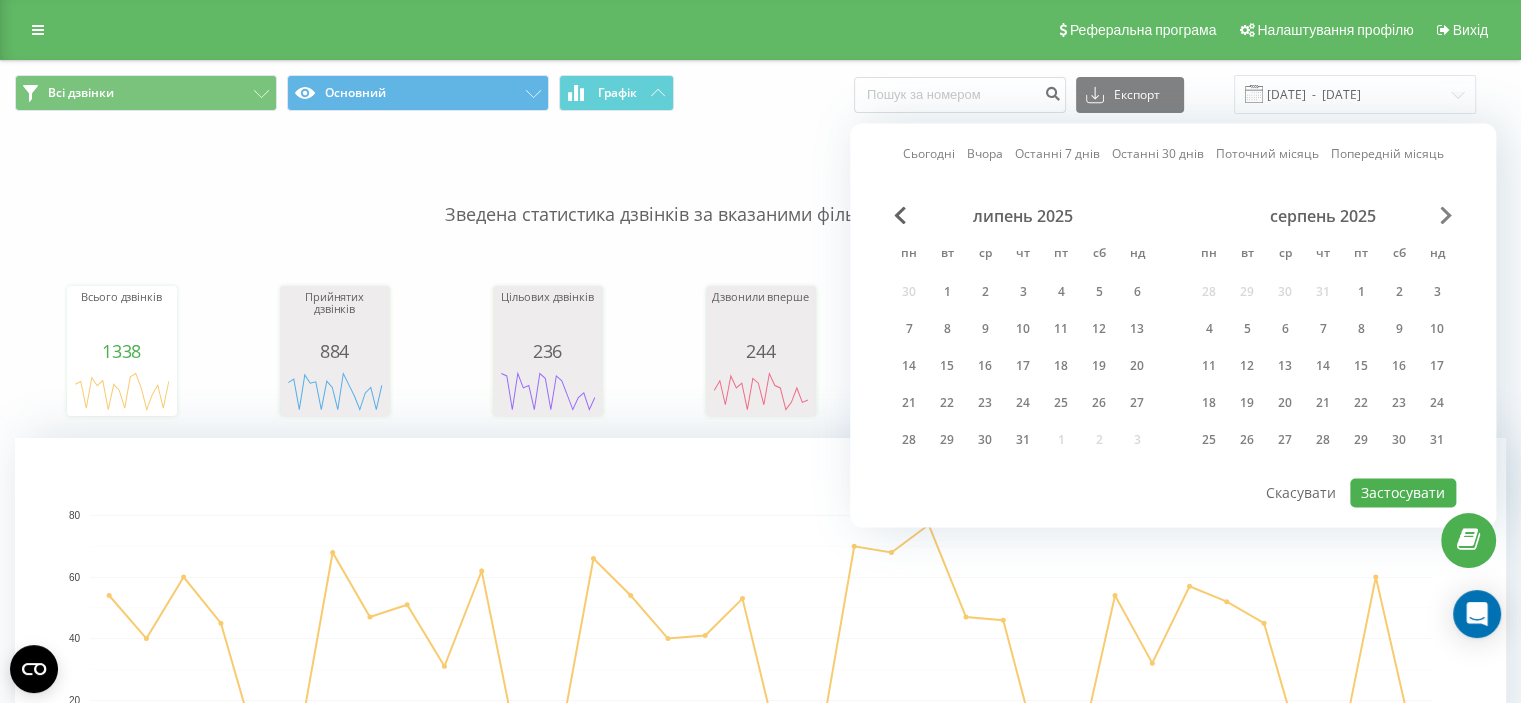 click at bounding box center (1446, 215) 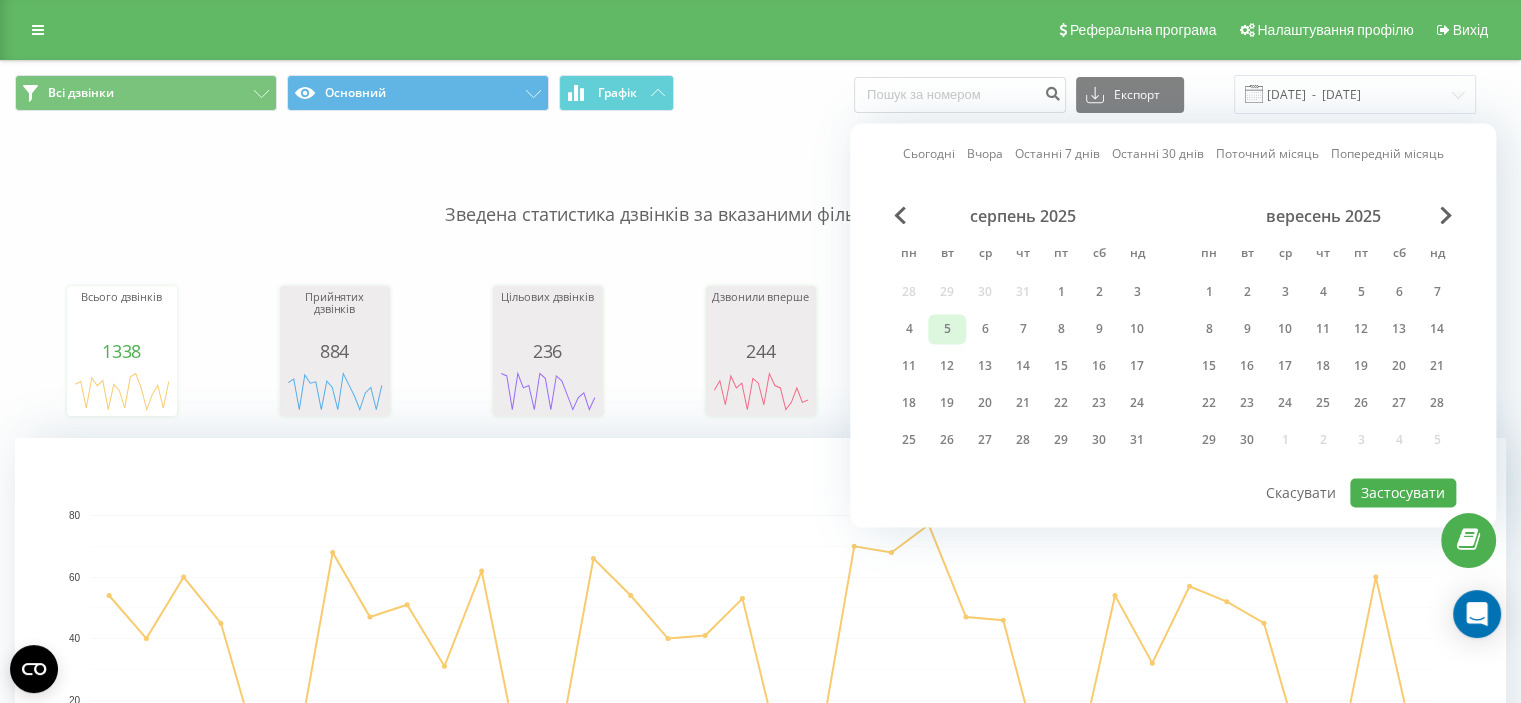 click on "5" at bounding box center [947, 329] 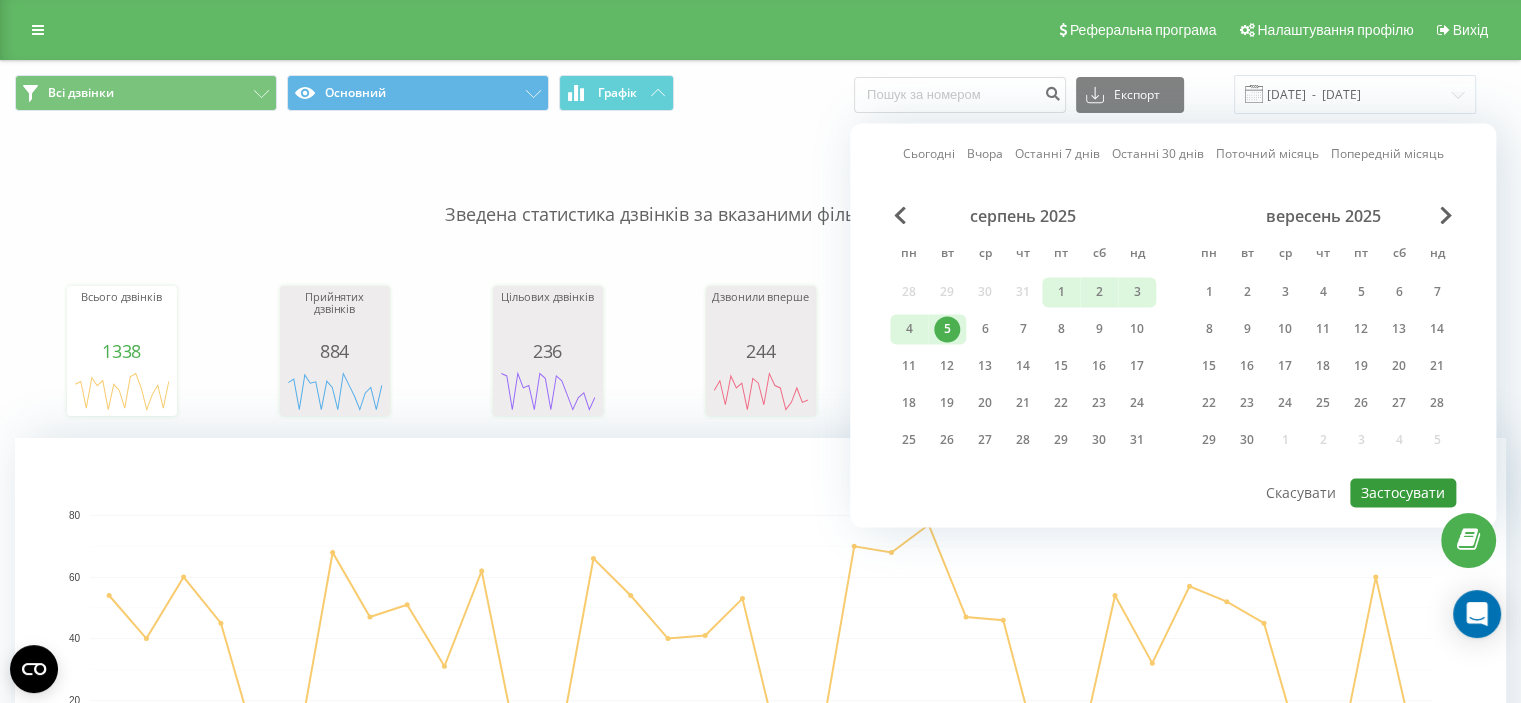 click on "Застосувати" at bounding box center (1403, 492) 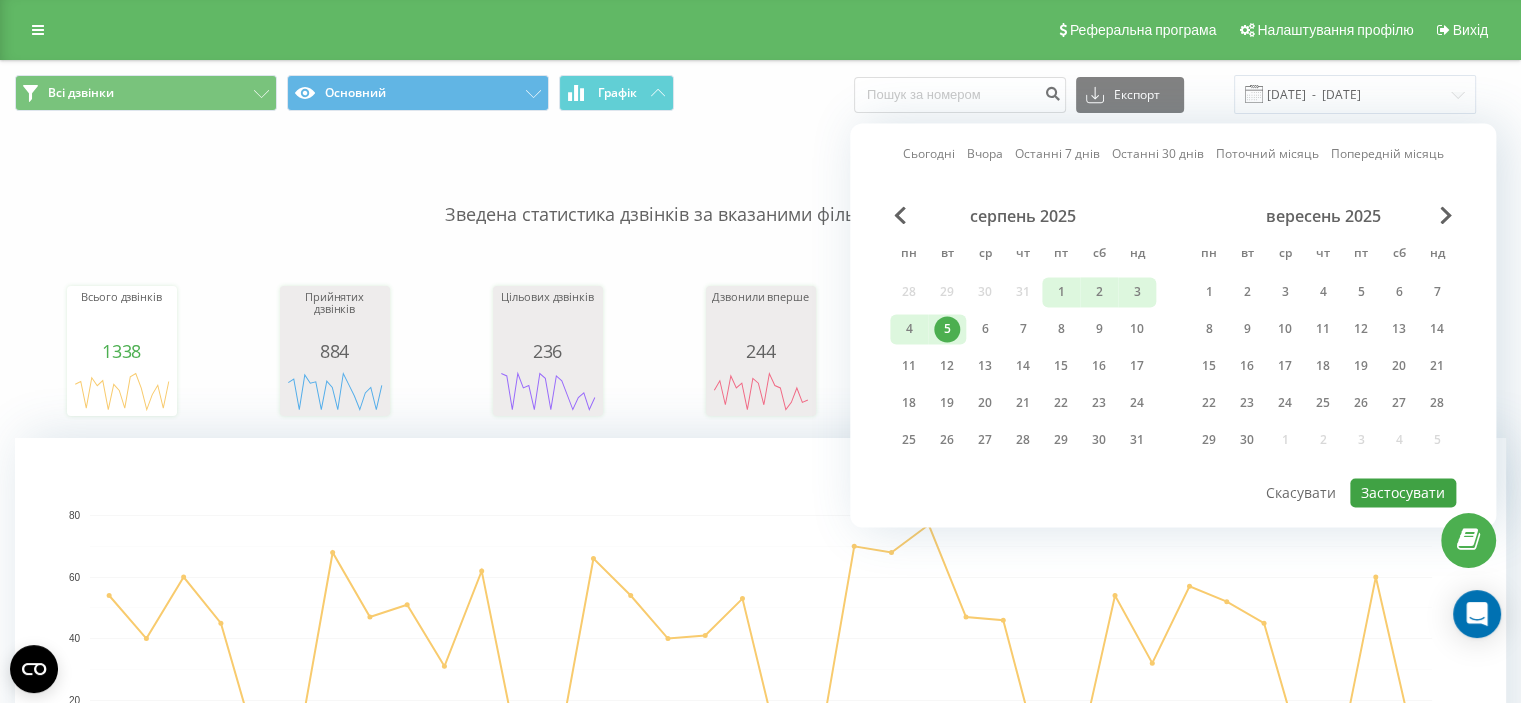 type on "[DATE]  -  [DATE]" 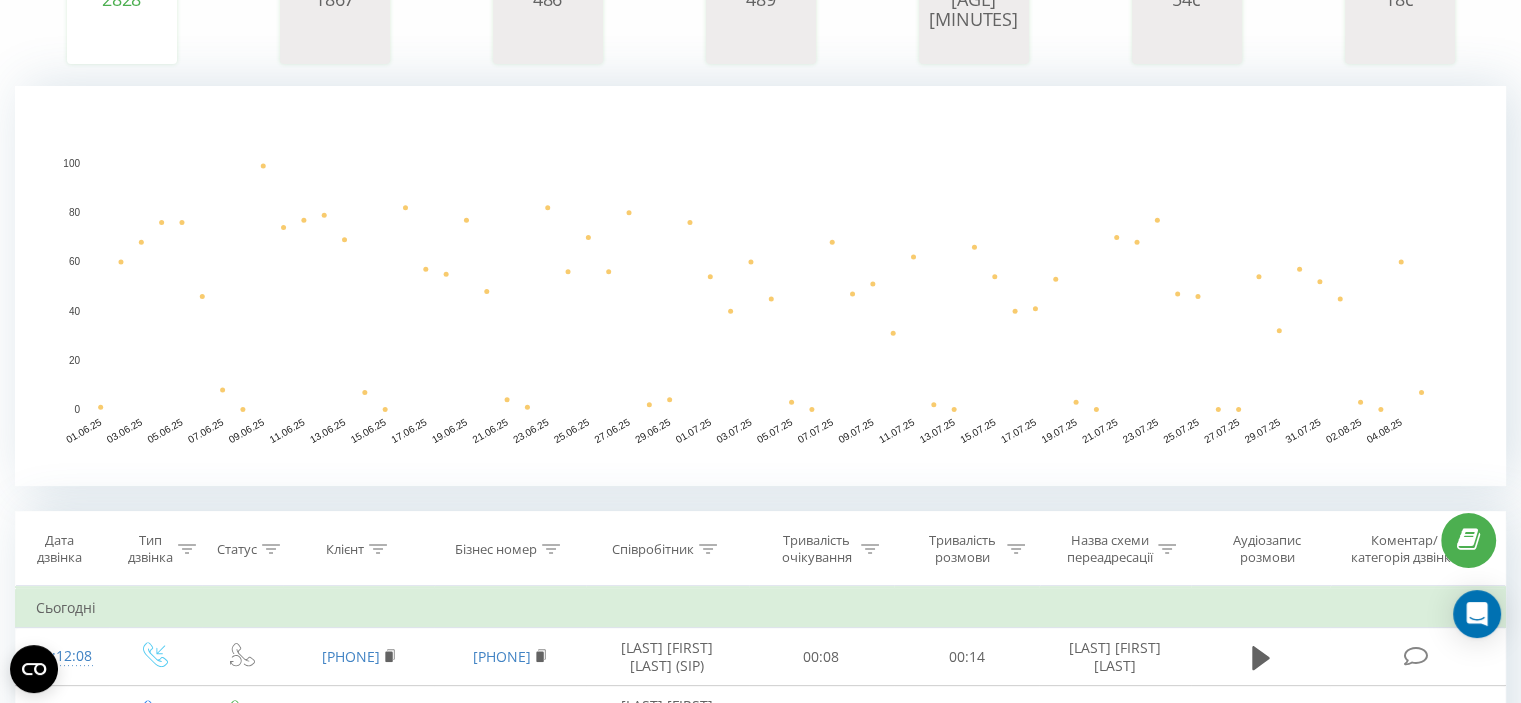 scroll, scrollTop: 400, scrollLeft: 0, axis: vertical 